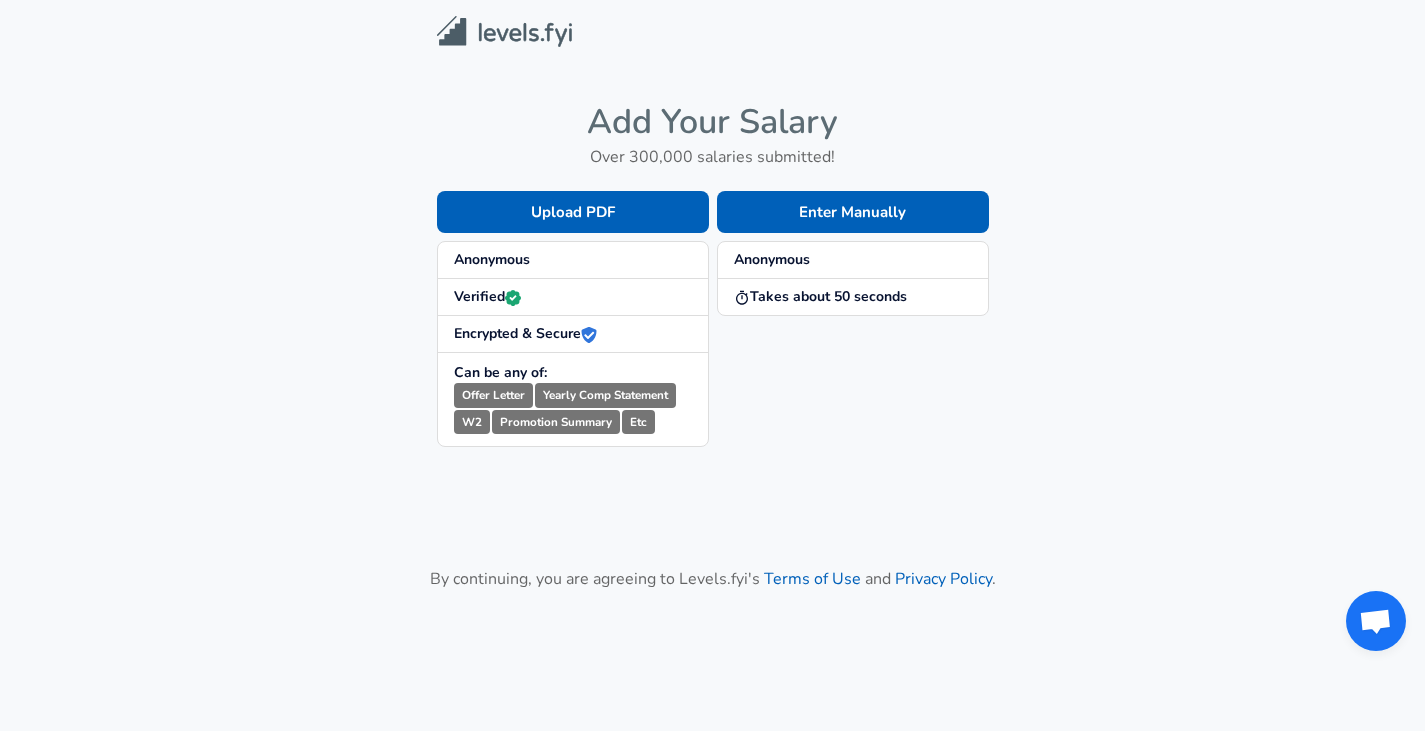 scroll, scrollTop: 0, scrollLeft: 0, axis: both 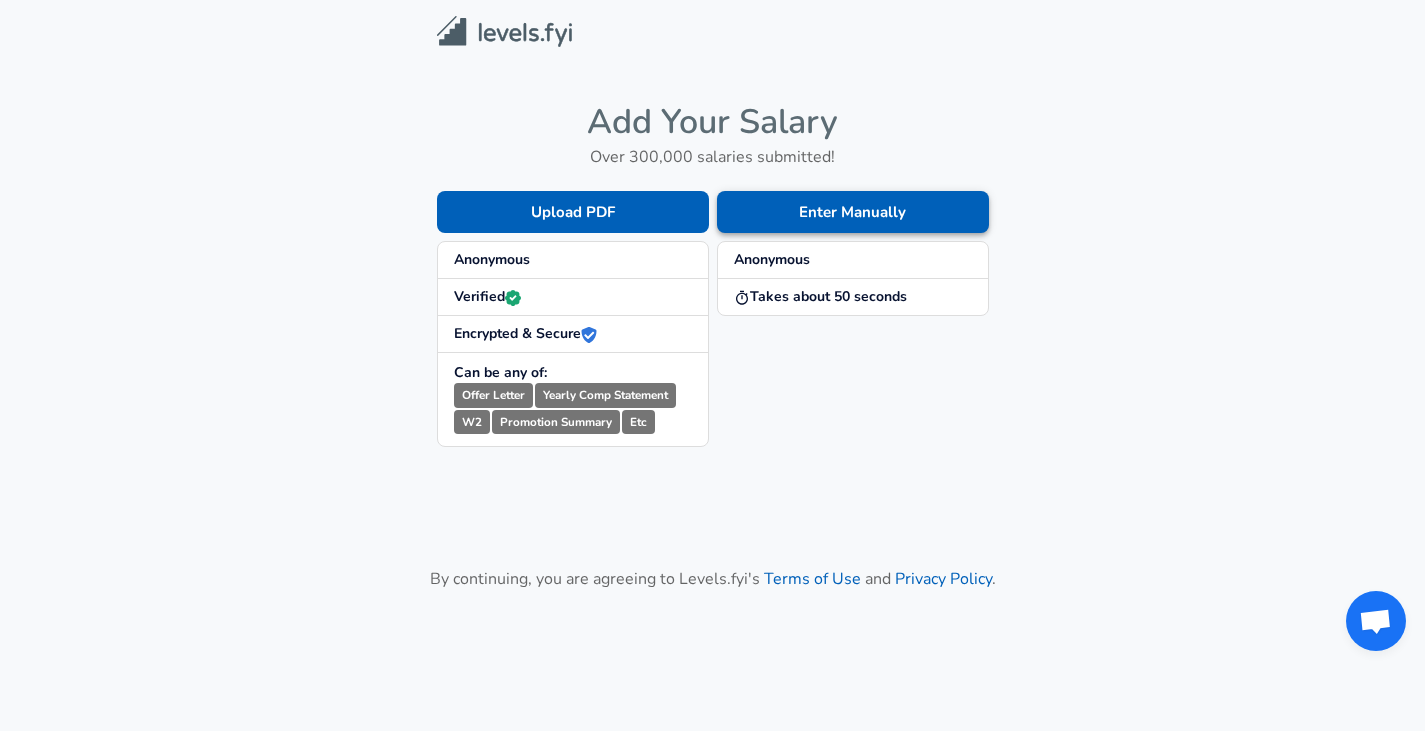 click on "Enter Manually" at bounding box center (853, 212) 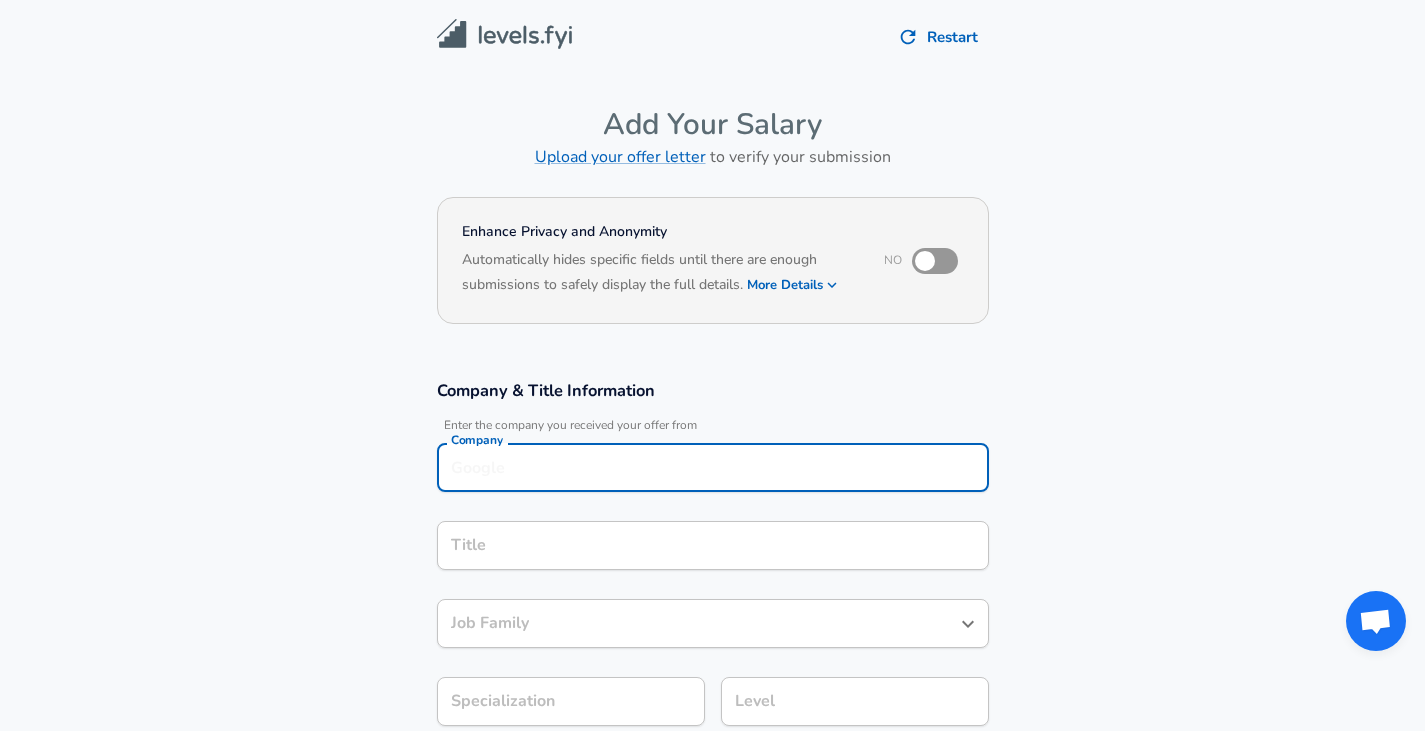 scroll, scrollTop: 20, scrollLeft: 0, axis: vertical 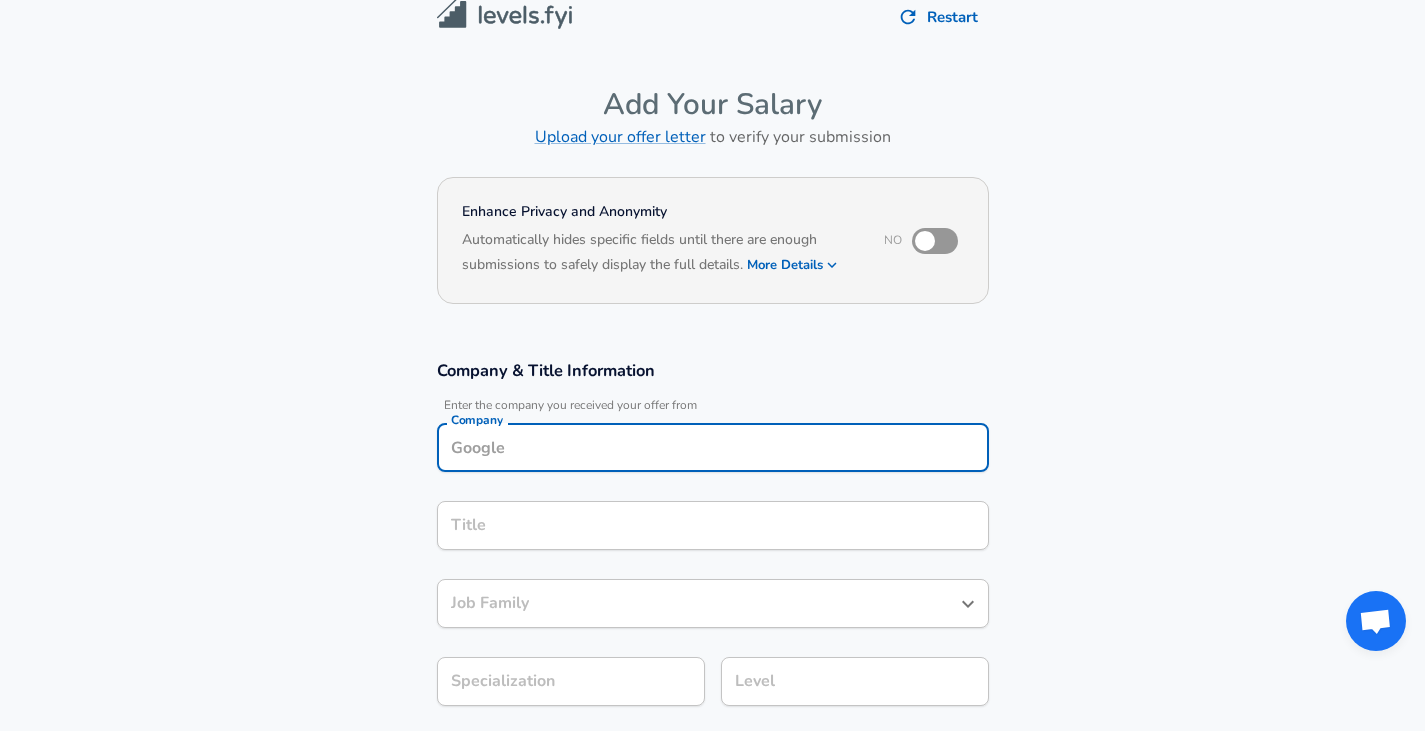 click on "Company" at bounding box center (713, 447) 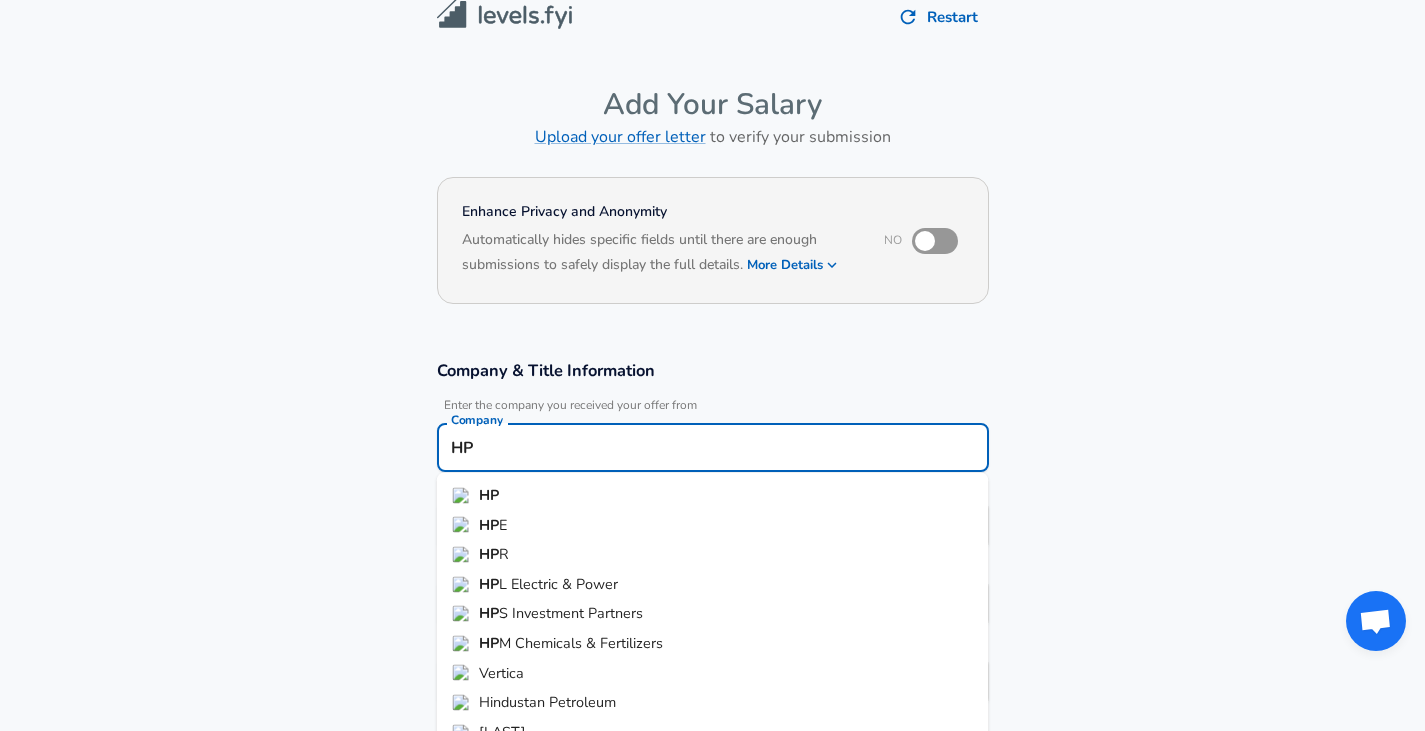 click on "HP" at bounding box center [713, 496] 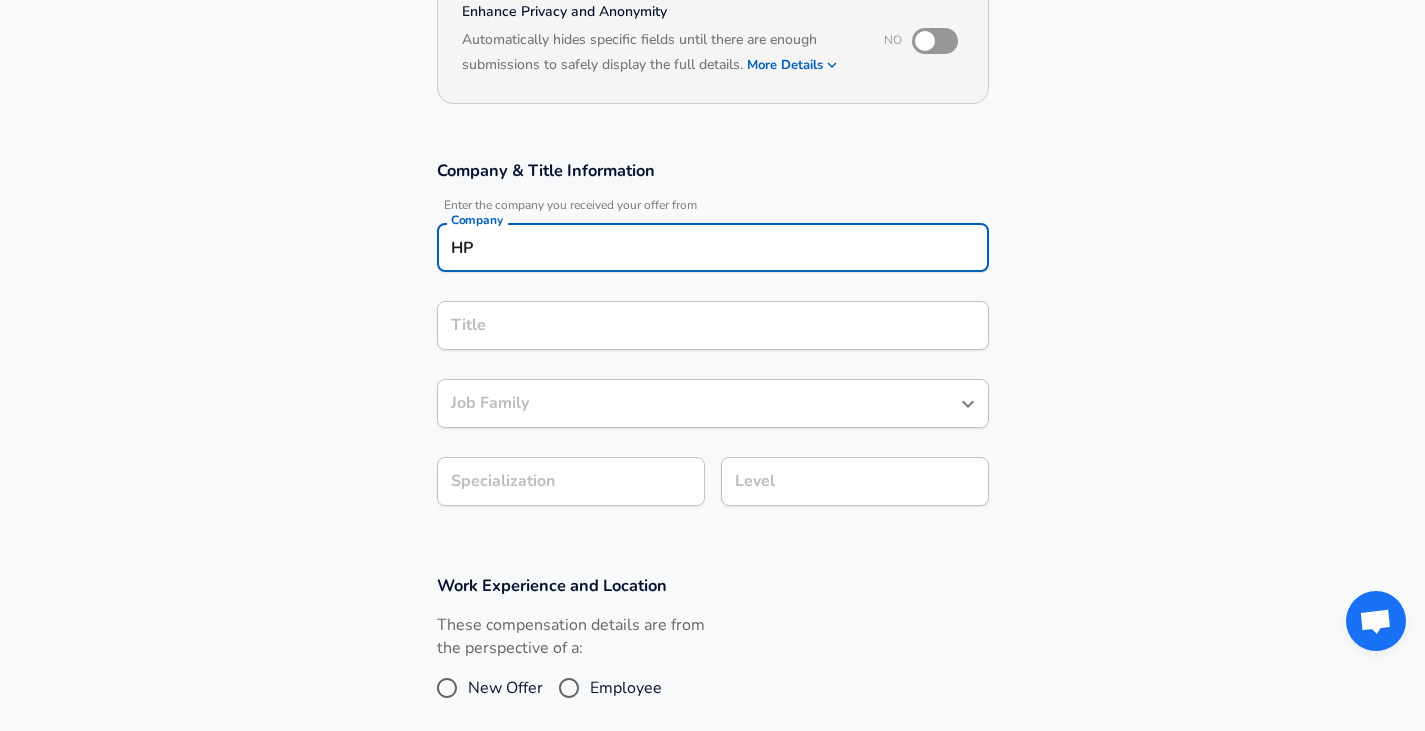 type on "HP" 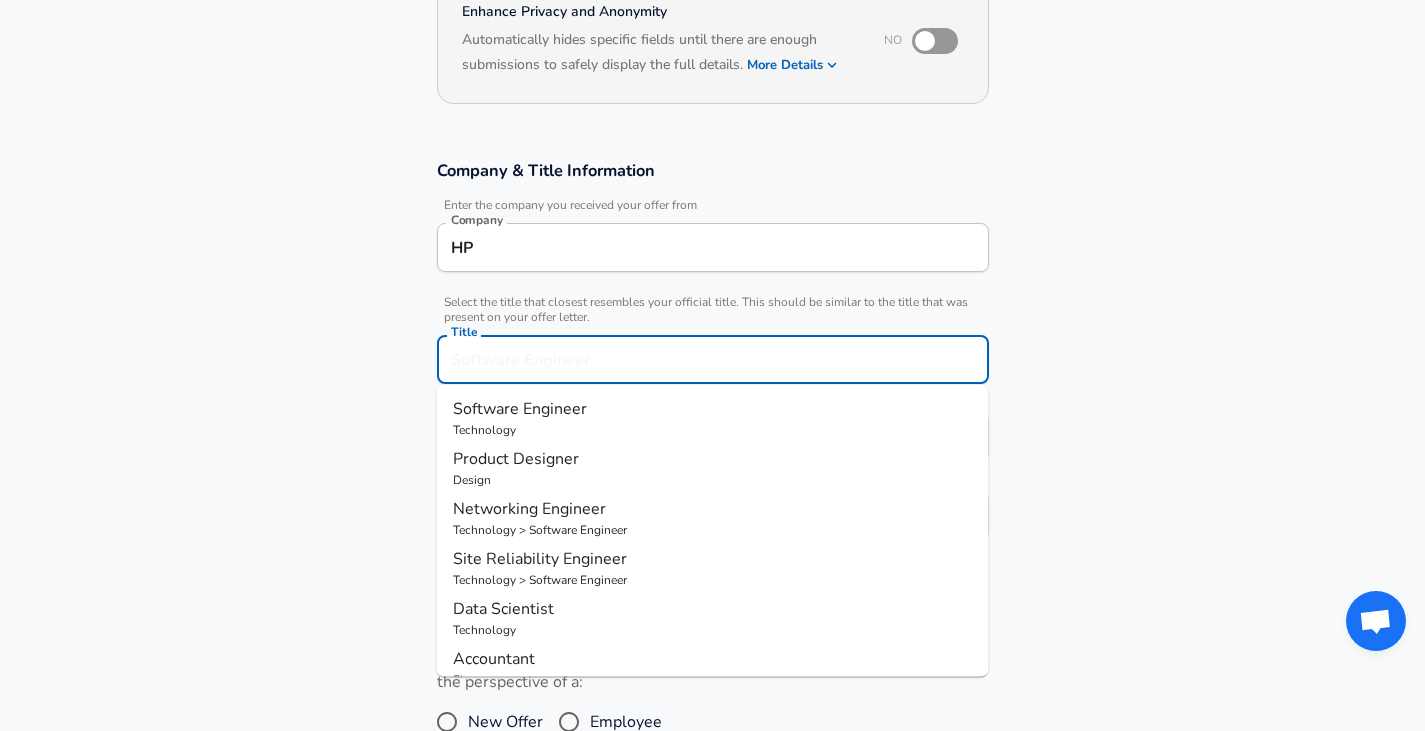 scroll, scrollTop: 260, scrollLeft: 0, axis: vertical 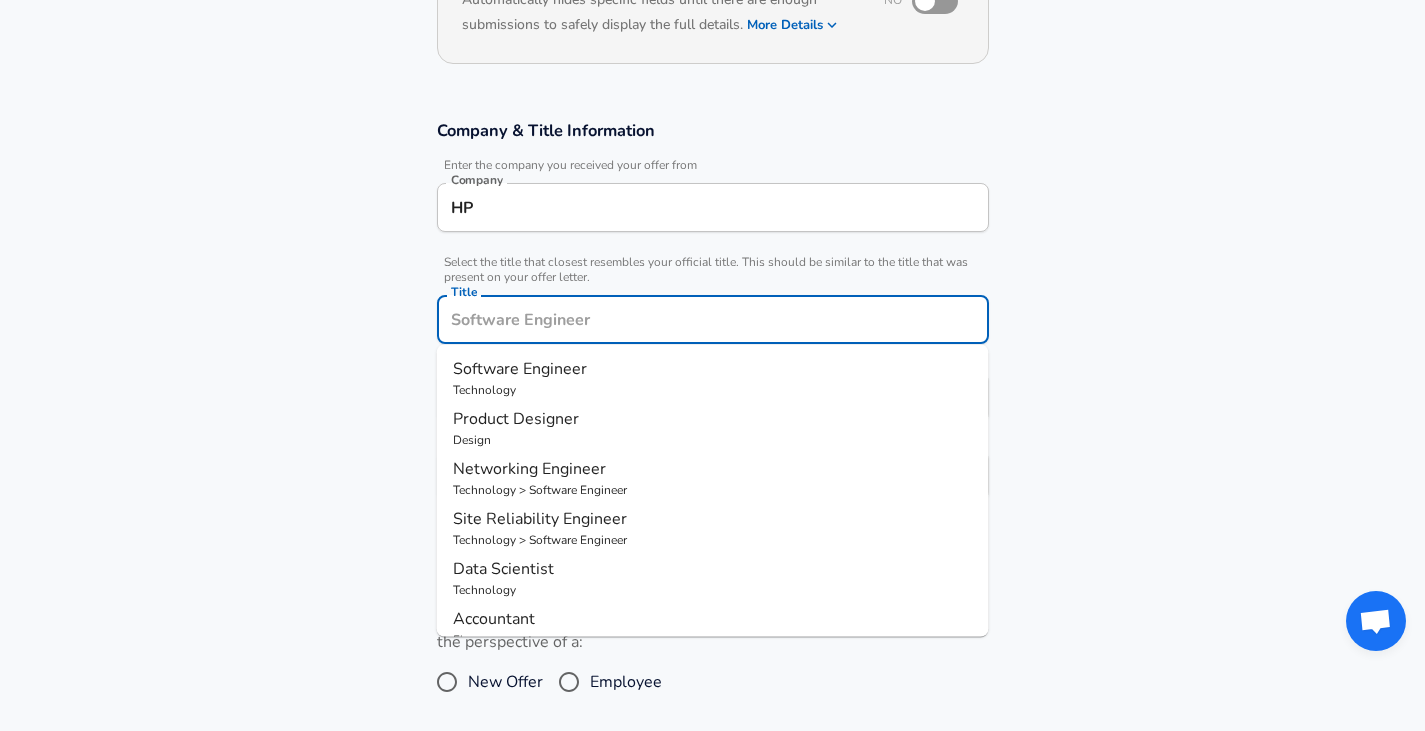 click on "Title" at bounding box center (713, 319) 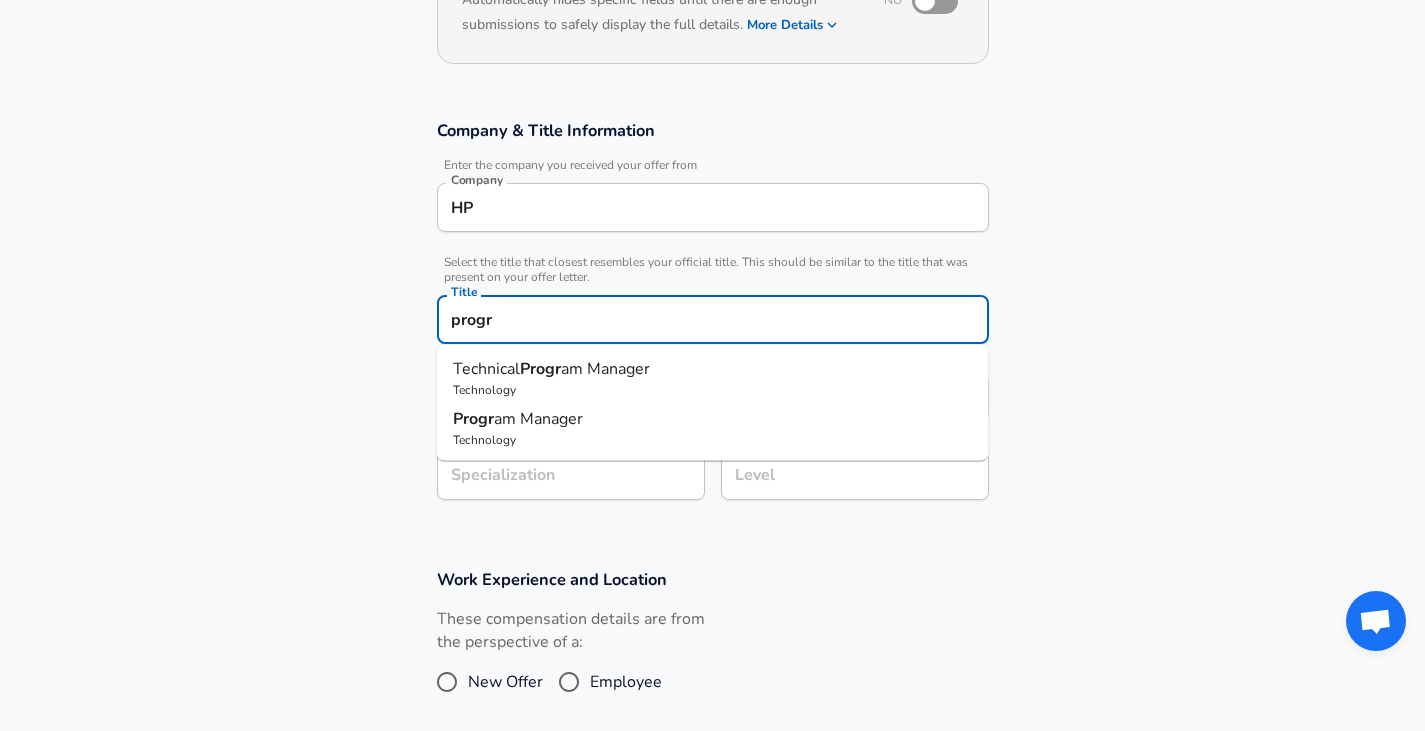 click on "Progr am Manager" at bounding box center [713, 419] 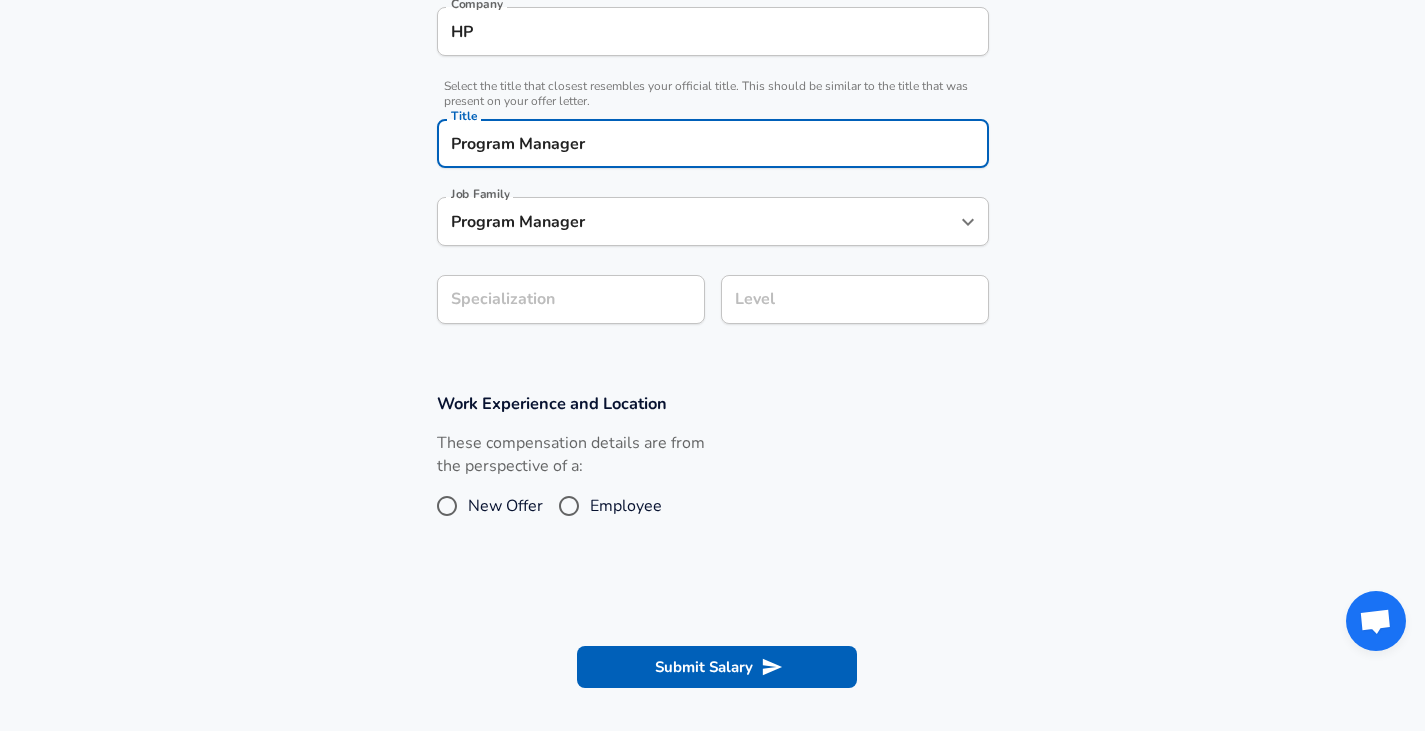 scroll, scrollTop: 460, scrollLeft: 0, axis: vertical 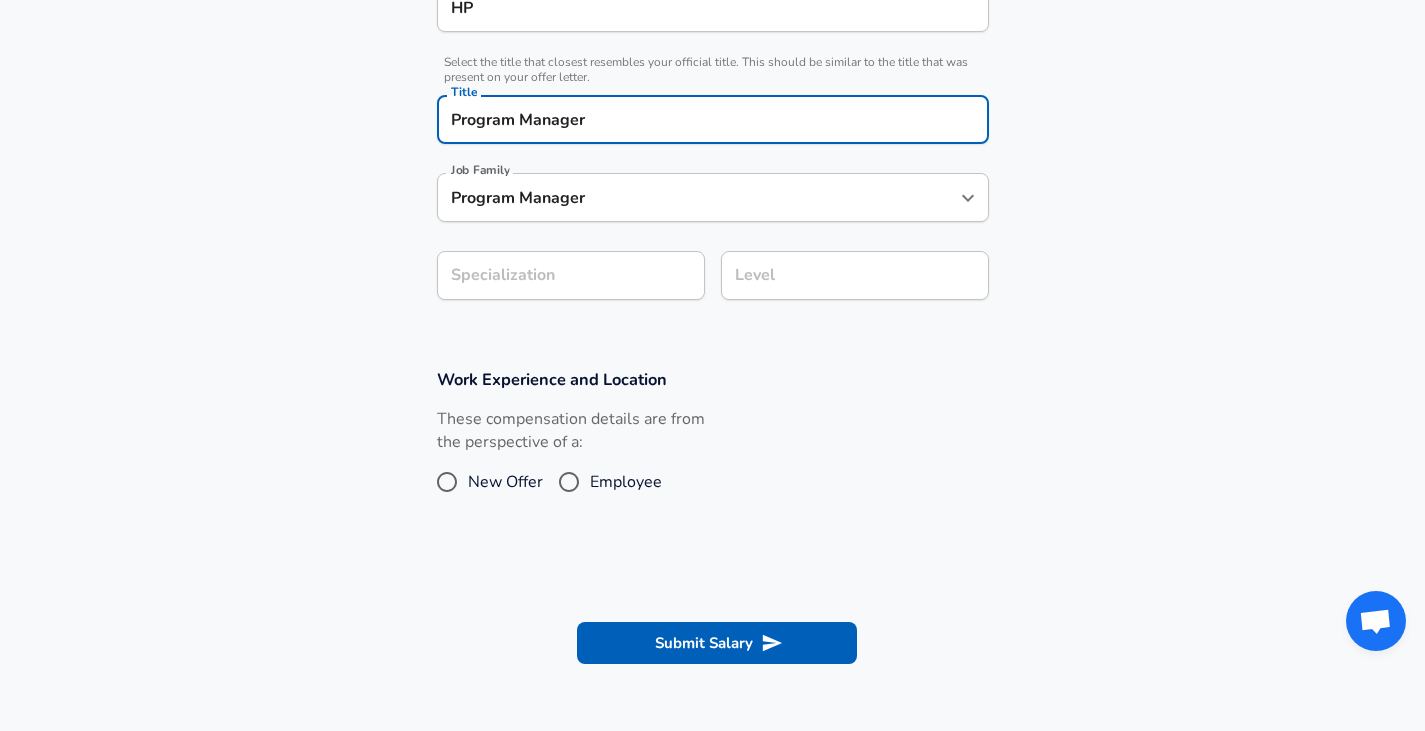 type on "Program Manager" 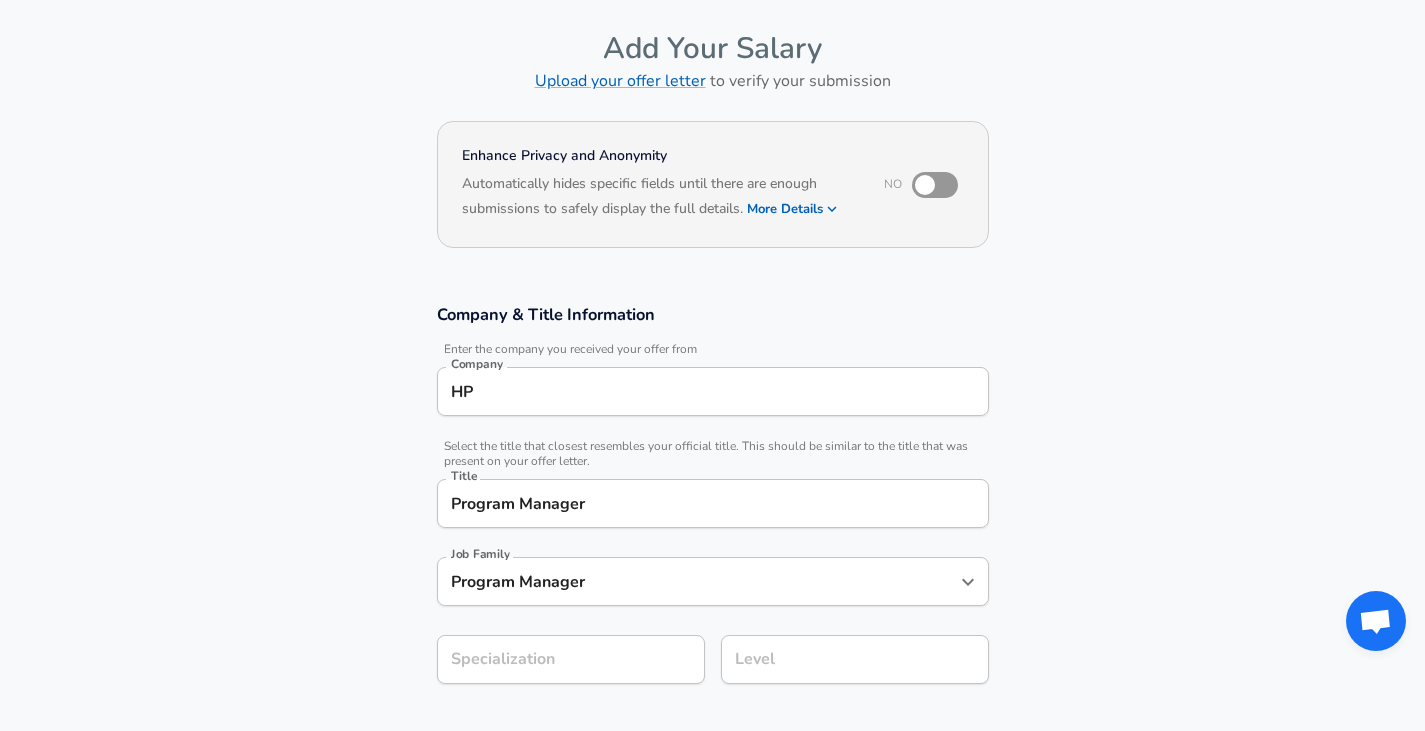 scroll, scrollTop: 0, scrollLeft: 0, axis: both 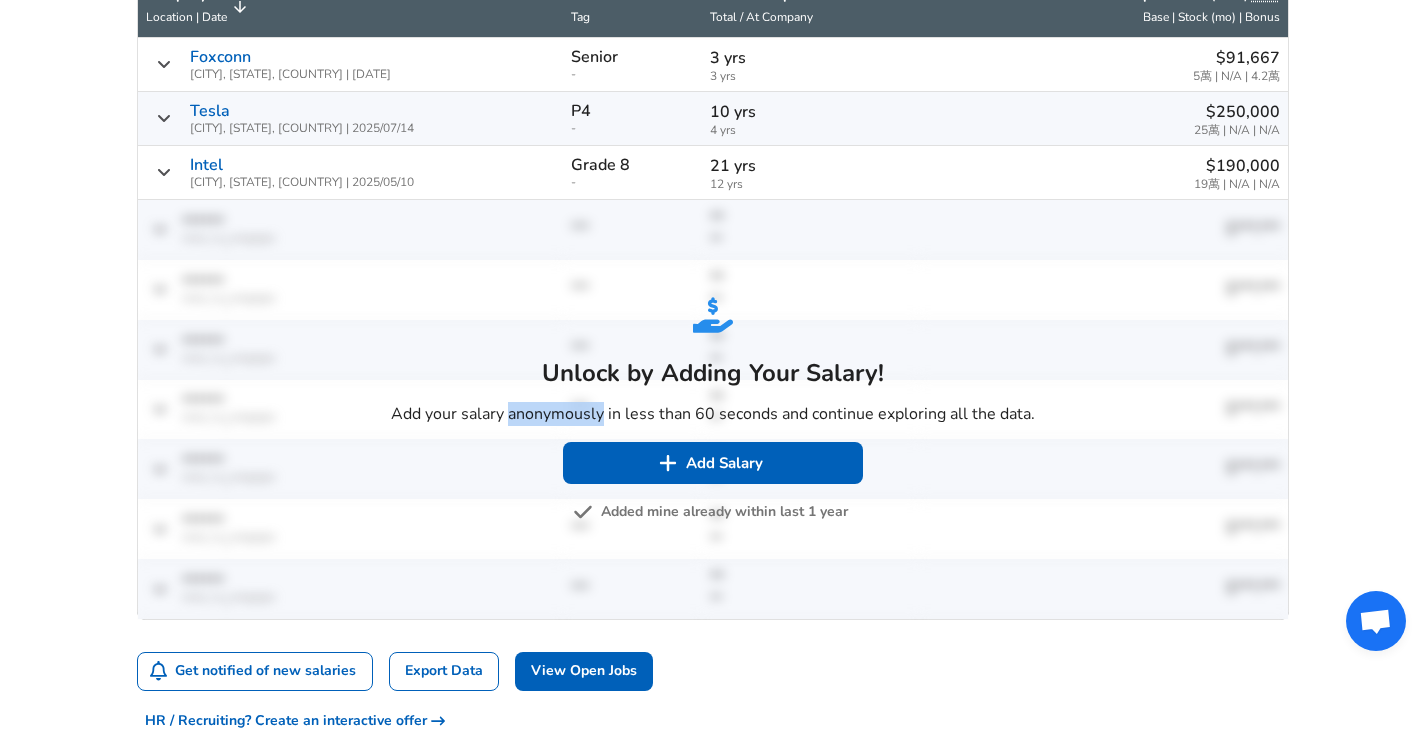 drag, startPoint x: 511, startPoint y: 415, endPoint x: 603, endPoint y: 415, distance: 92 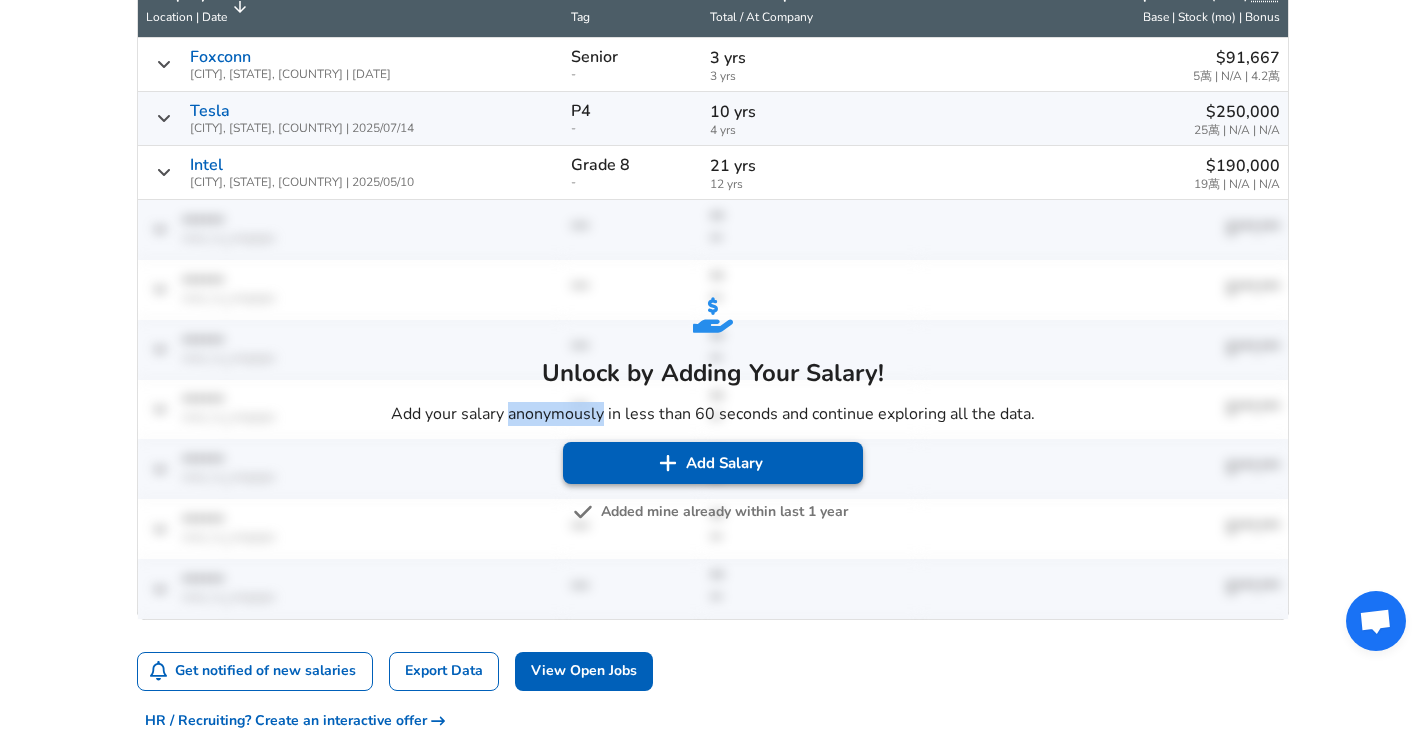 click at bounding box center (668, 463) 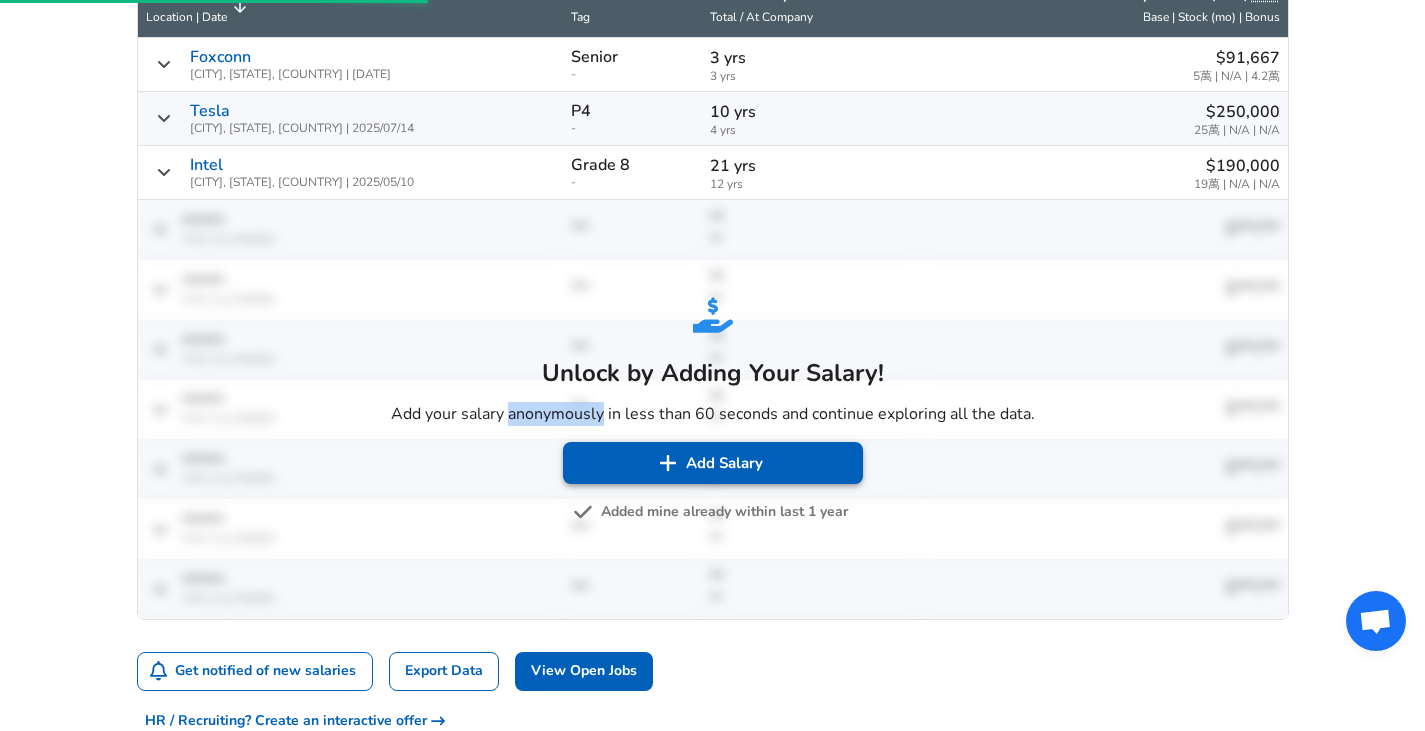scroll, scrollTop: 0, scrollLeft: 0, axis: both 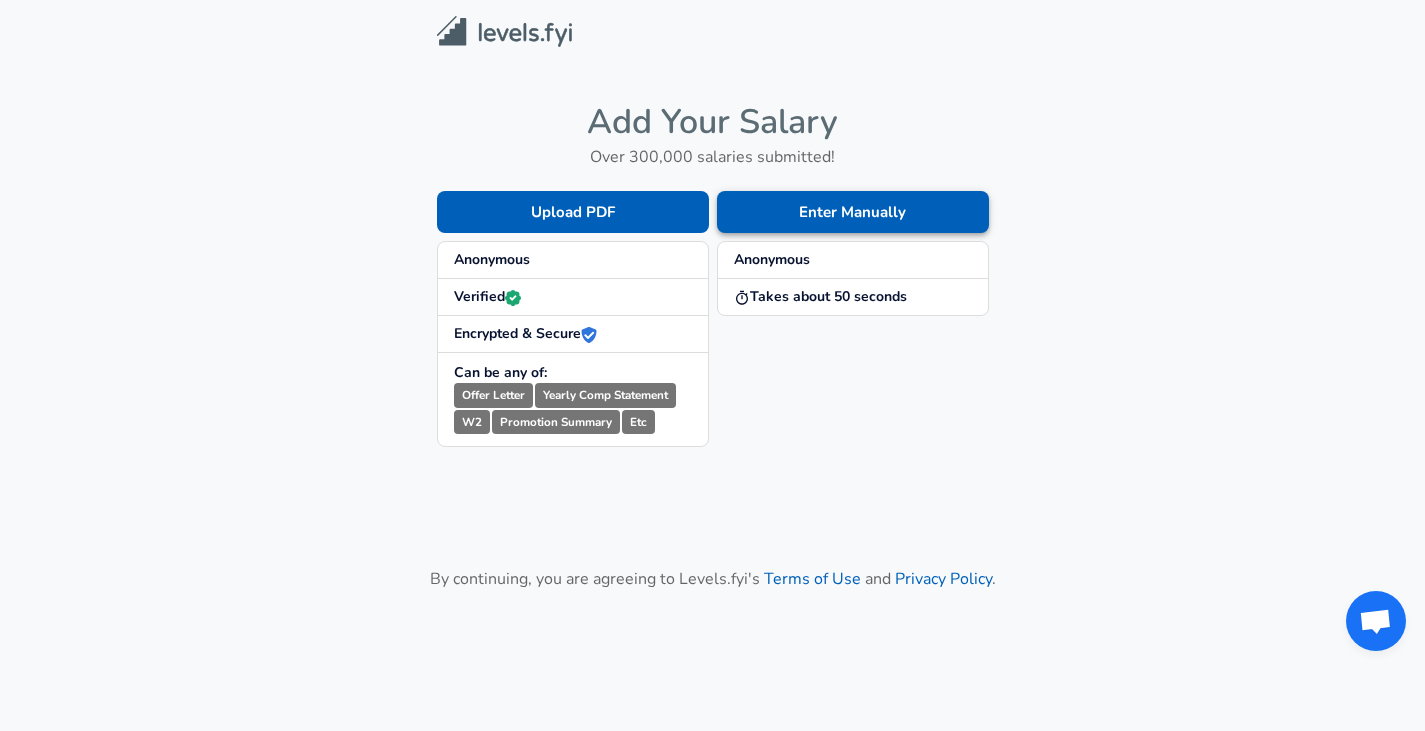 click on "Enter Manually" at bounding box center (853, 212) 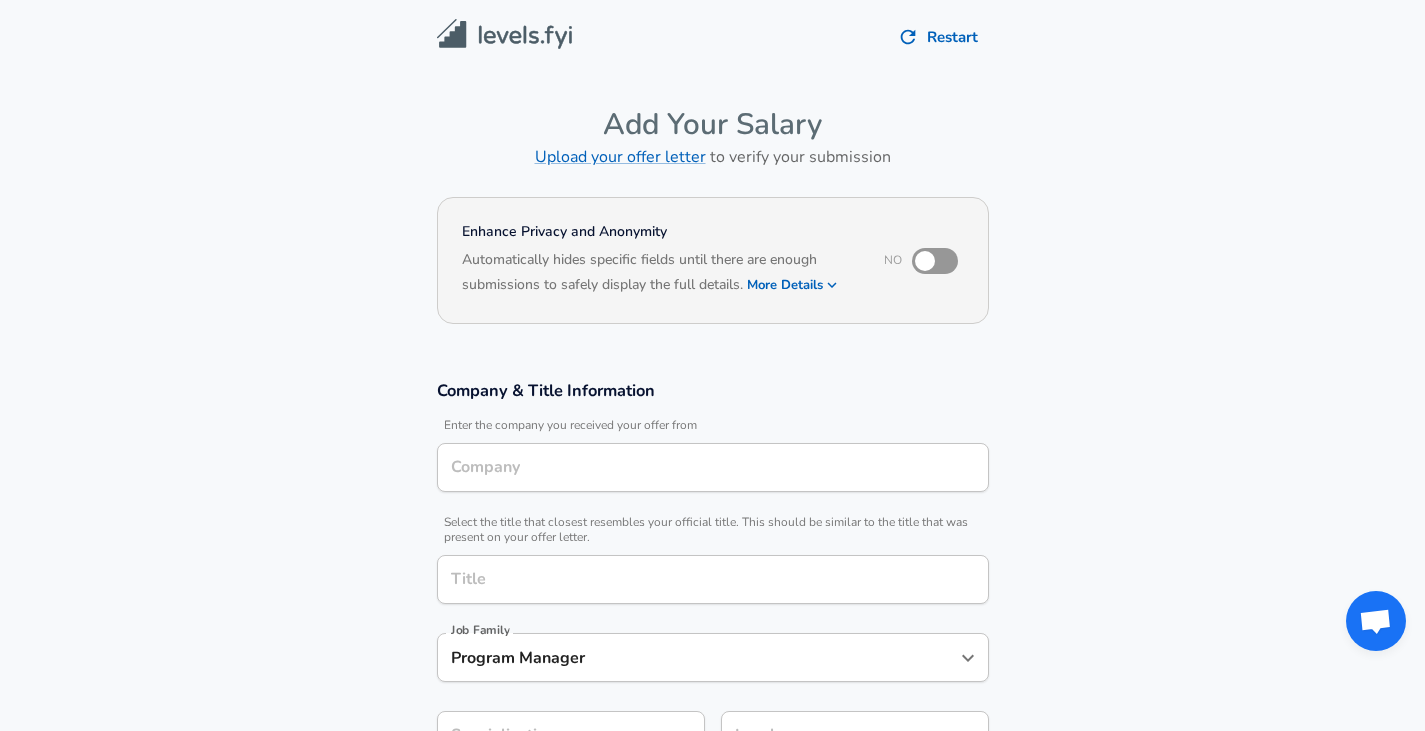 type on "HP" 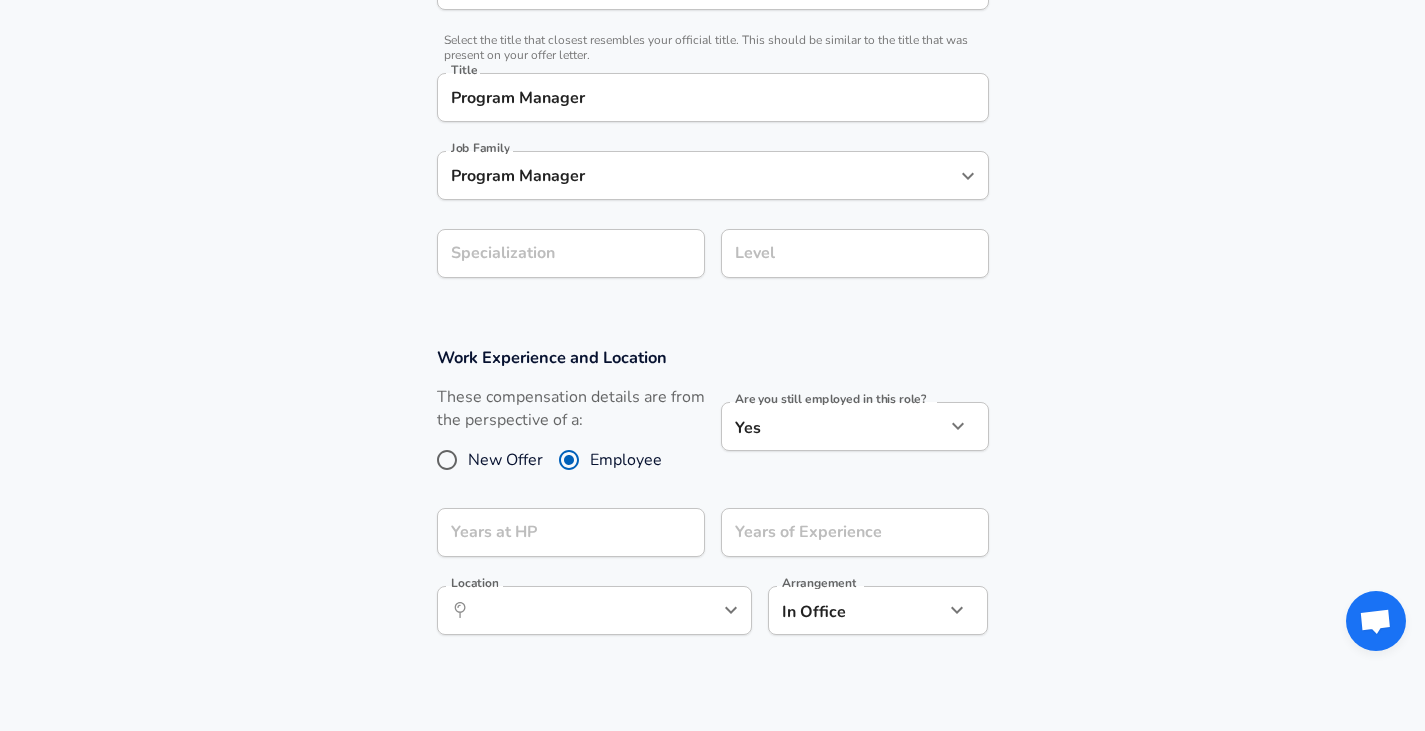scroll, scrollTop: 500, scrollLeft: 0, axis: vertical 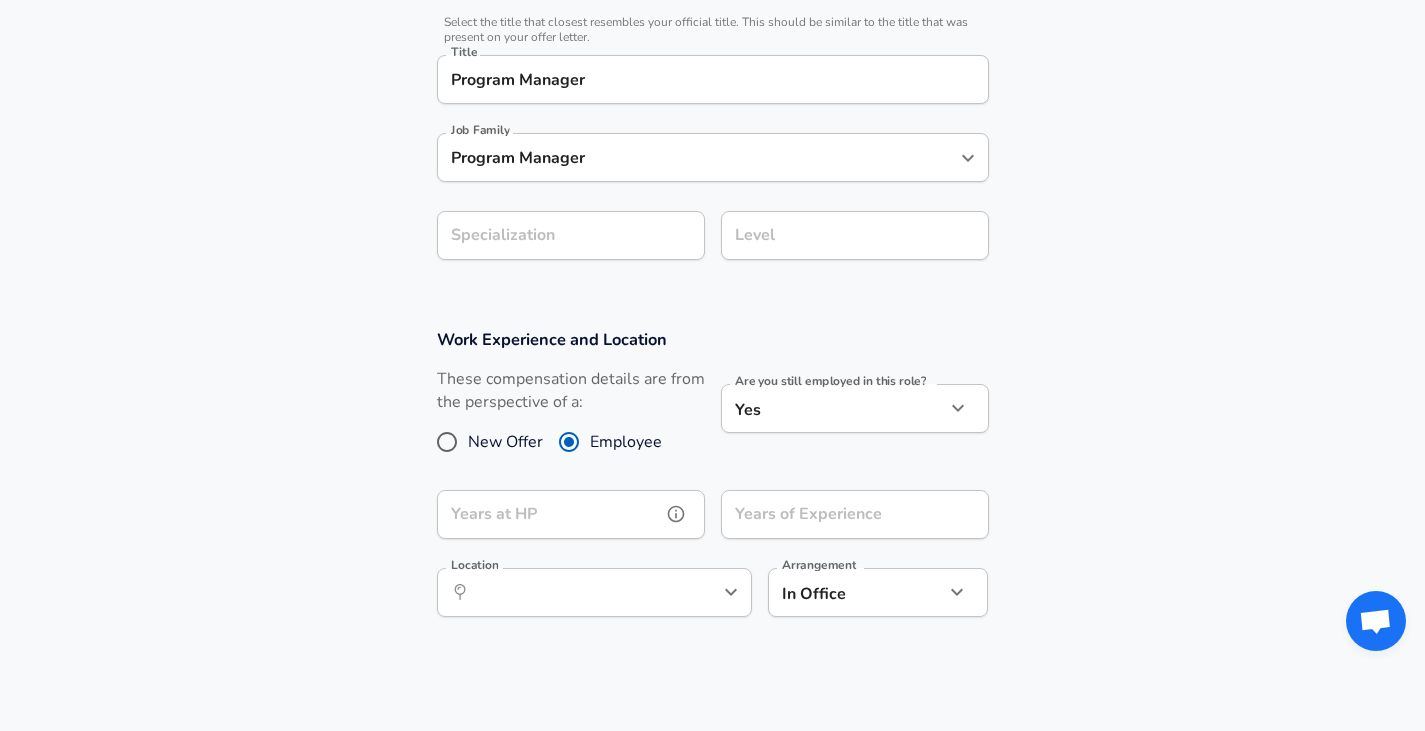 click on "Years at HP" at bounding box center (549, 514) 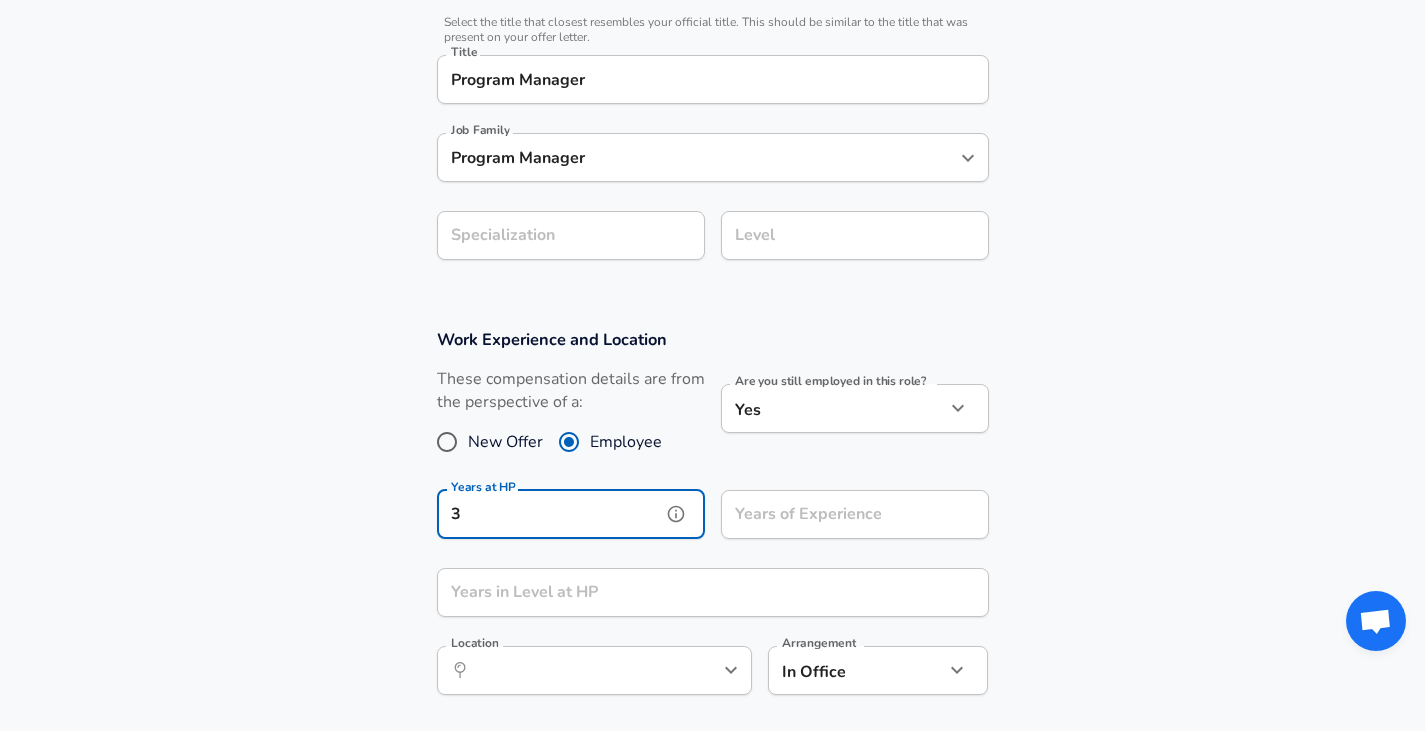 type on "3" 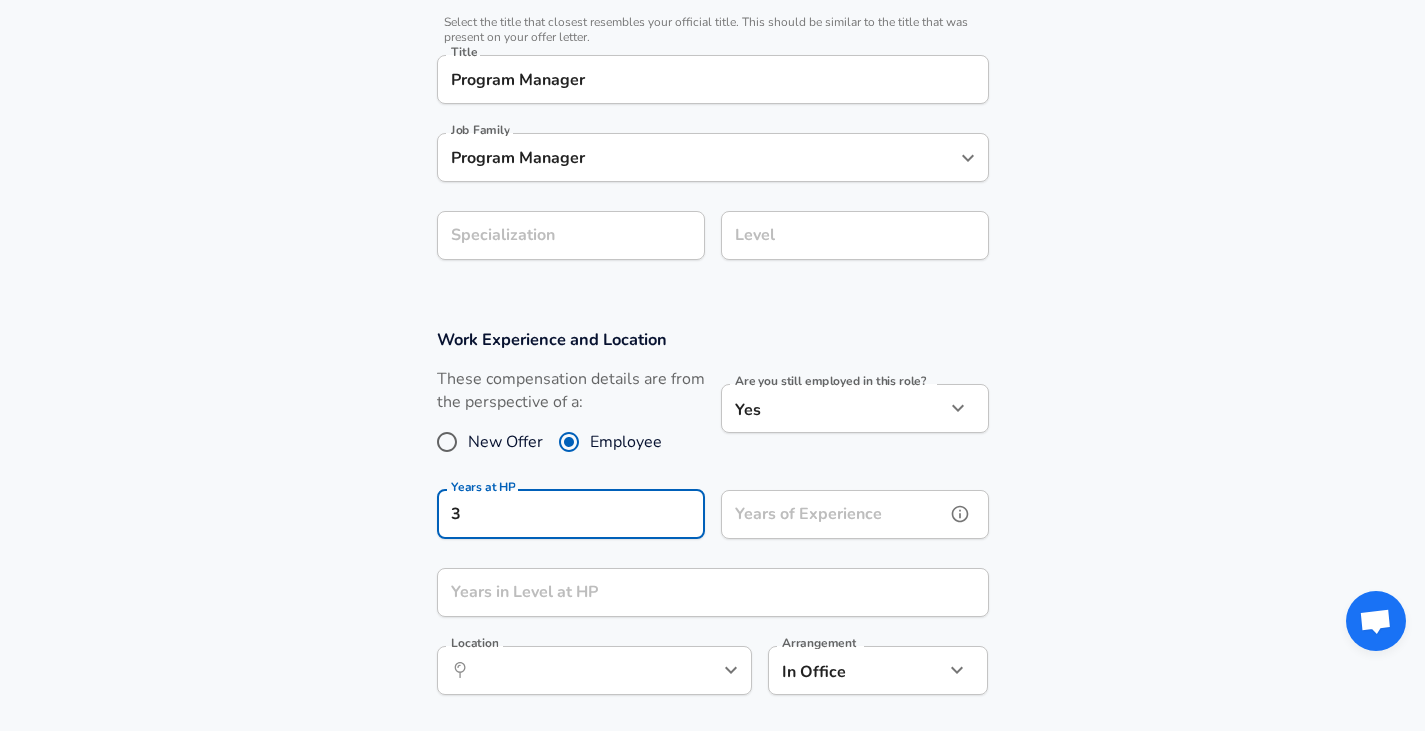 click on "Years of Experience" at bounding box center (833, 514) 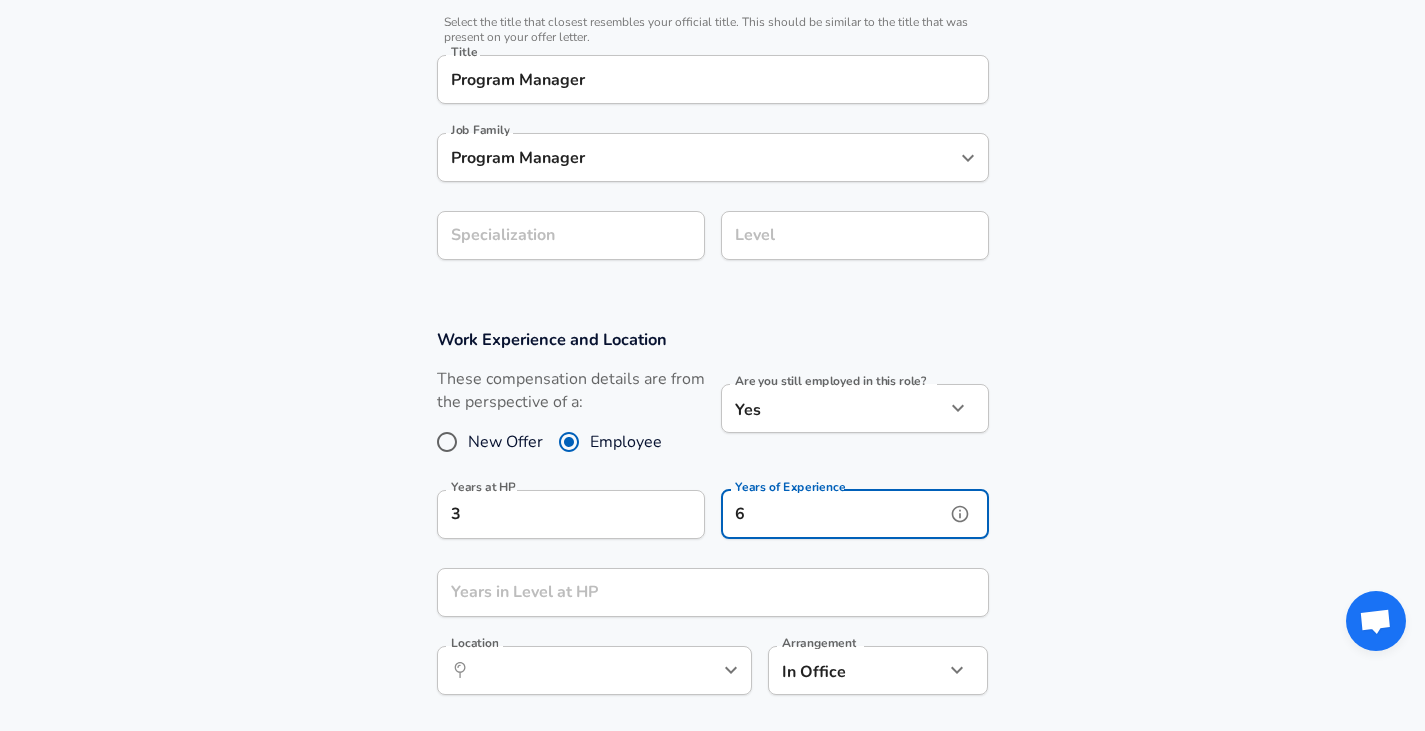 type on "6" 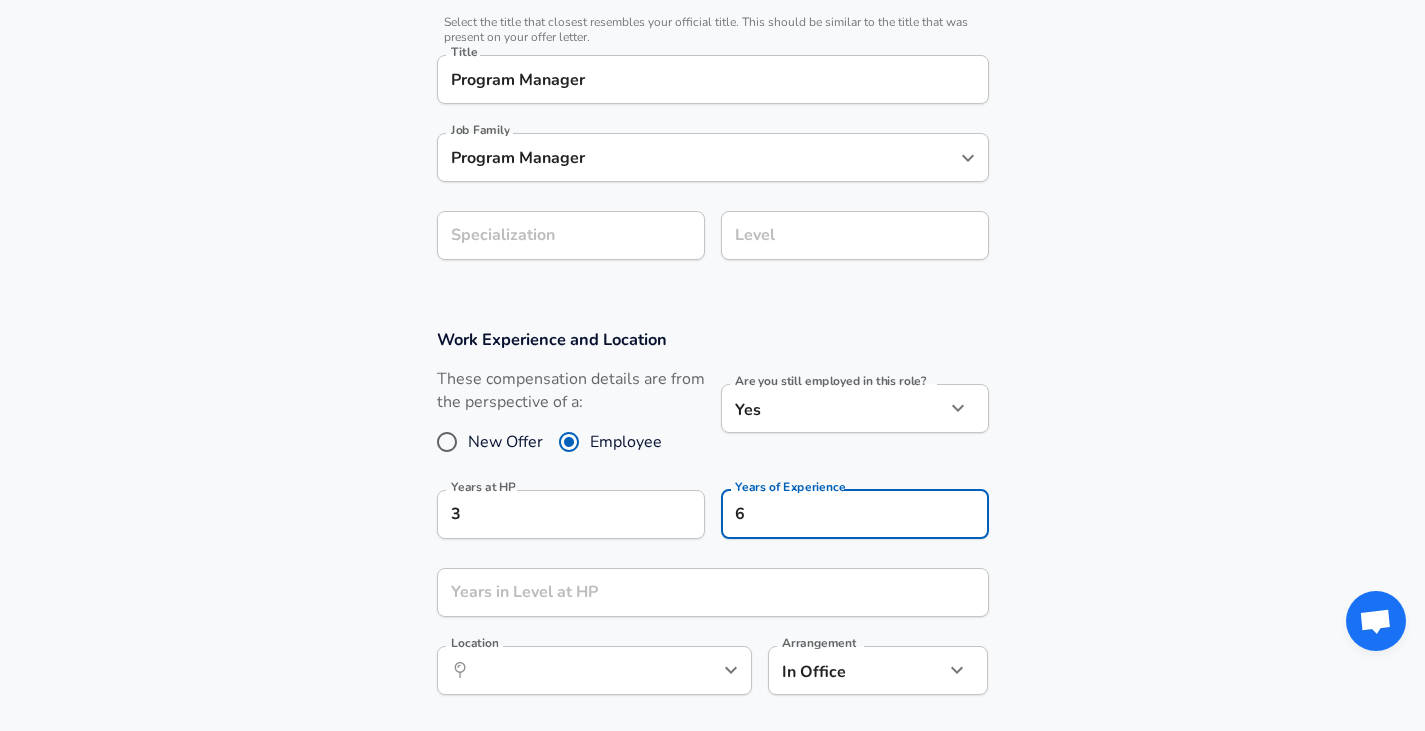 click on "Work Experience and Location These compensation details are from the perspective of a: New Offer Employee Are you still employed in this role? Yes yes Are you still employed in this role? Years at HP 3 Years at HP Years of Experience 6 Years of Experience Years in Level at HP Years in Level at HP Location ​ Location Arrangement In Office office Arrangement" at bounding box center (712, 522) 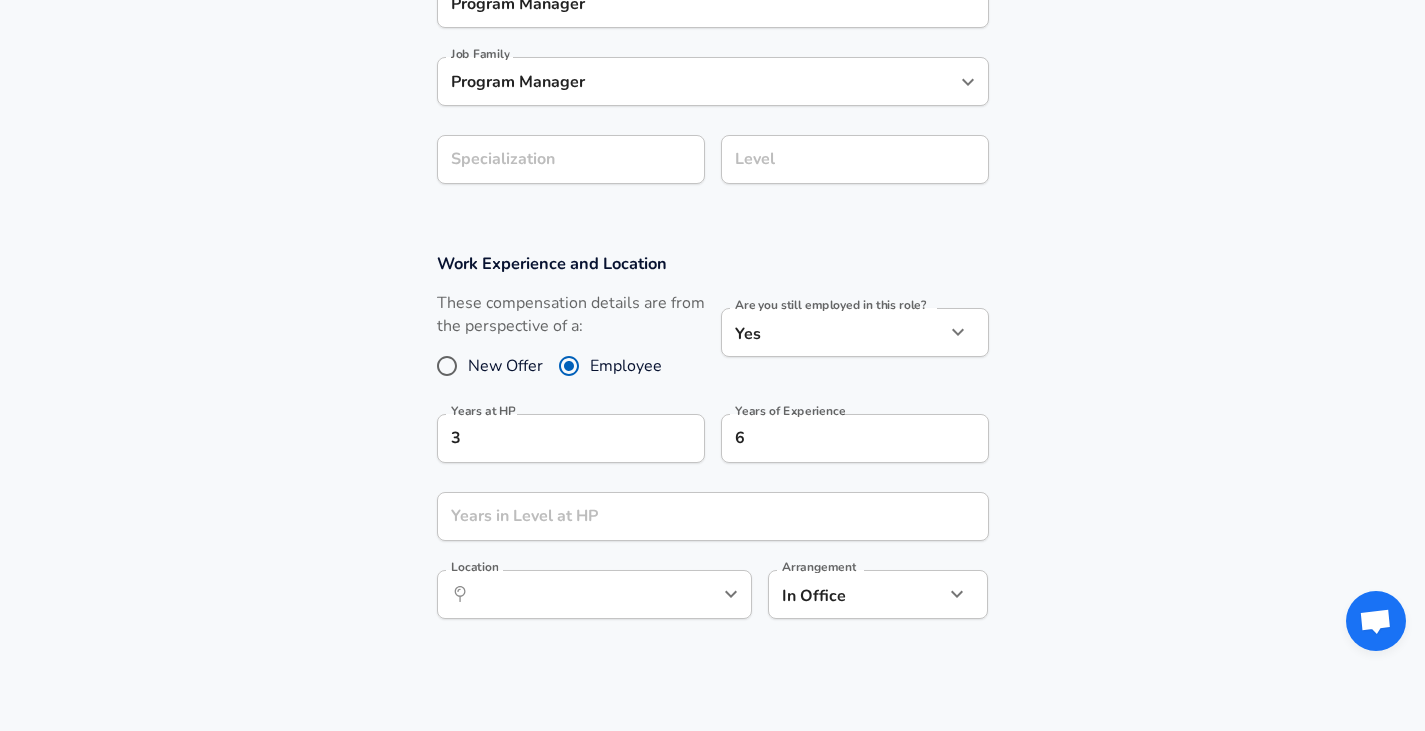 scroll, scrollTop: 600, scrollLeft: 0, axis: vertical 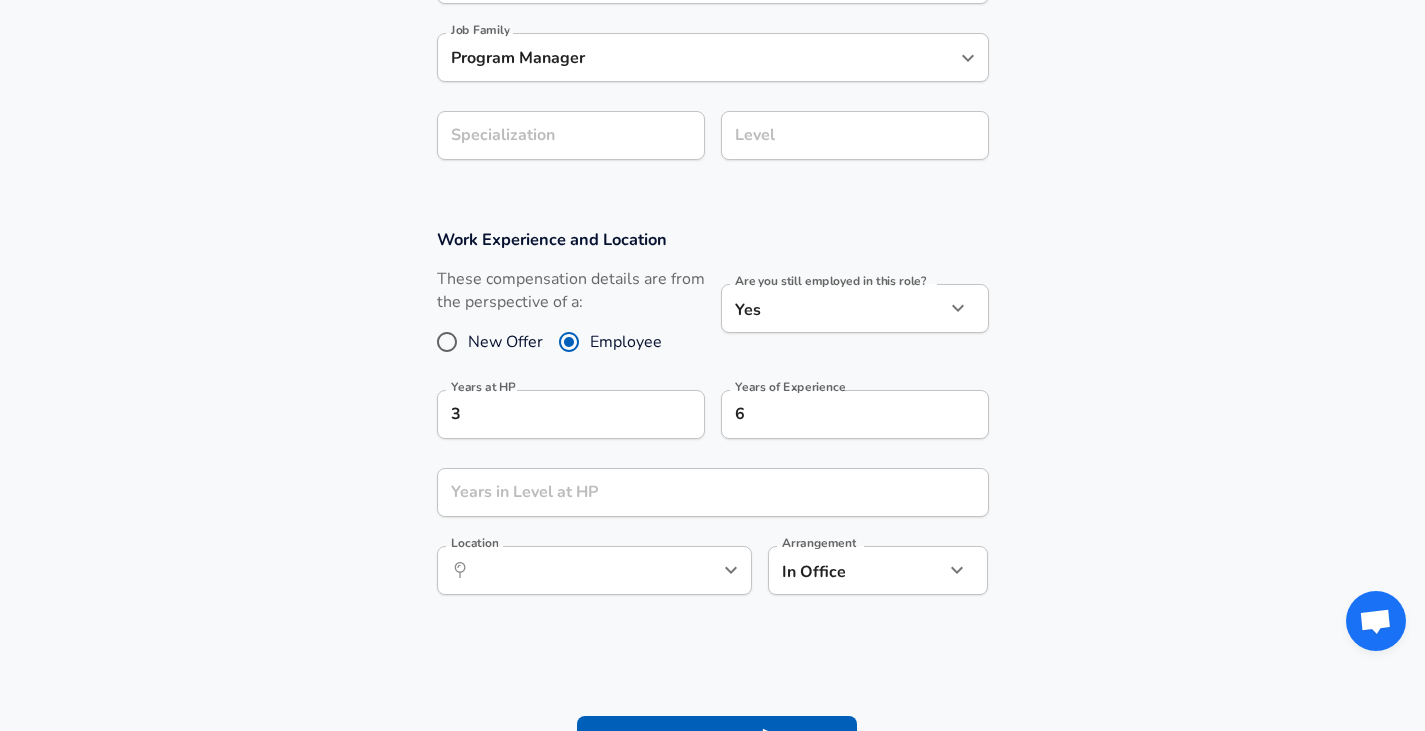 click on "​ Location" at bounding box center (594, 570) 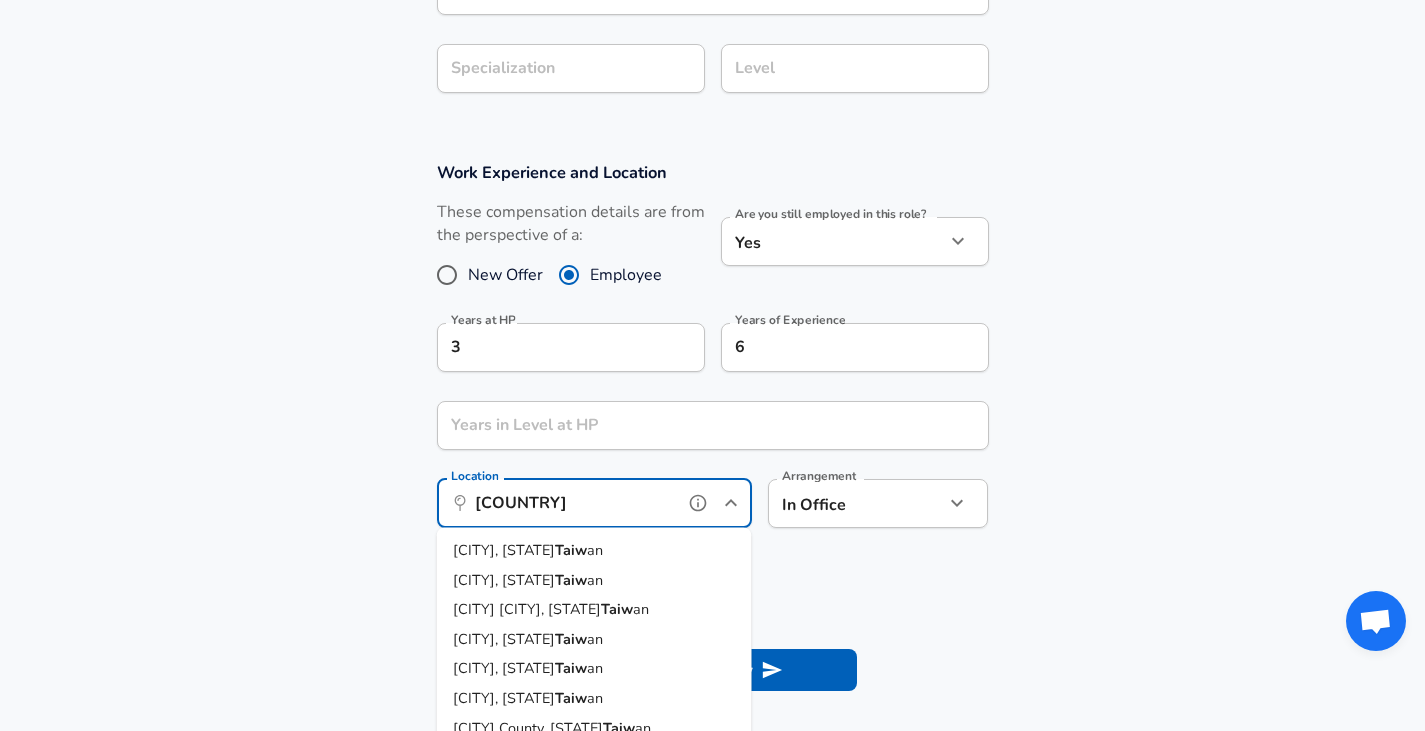 scroll, scrollTop: 700, scrollLeft: 0, axis: vertical 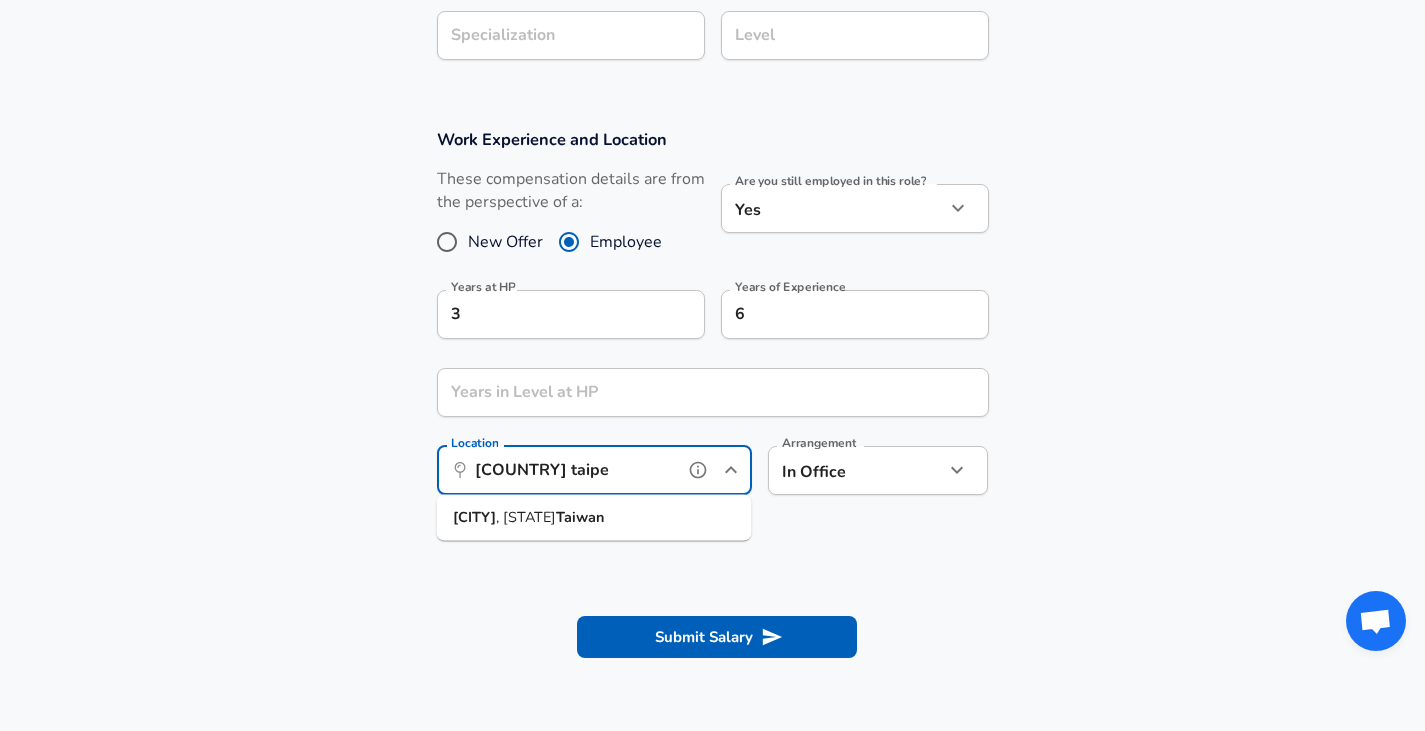 click on "Taipe i, TP,  Taiwan" at bounding box center (594, 518) 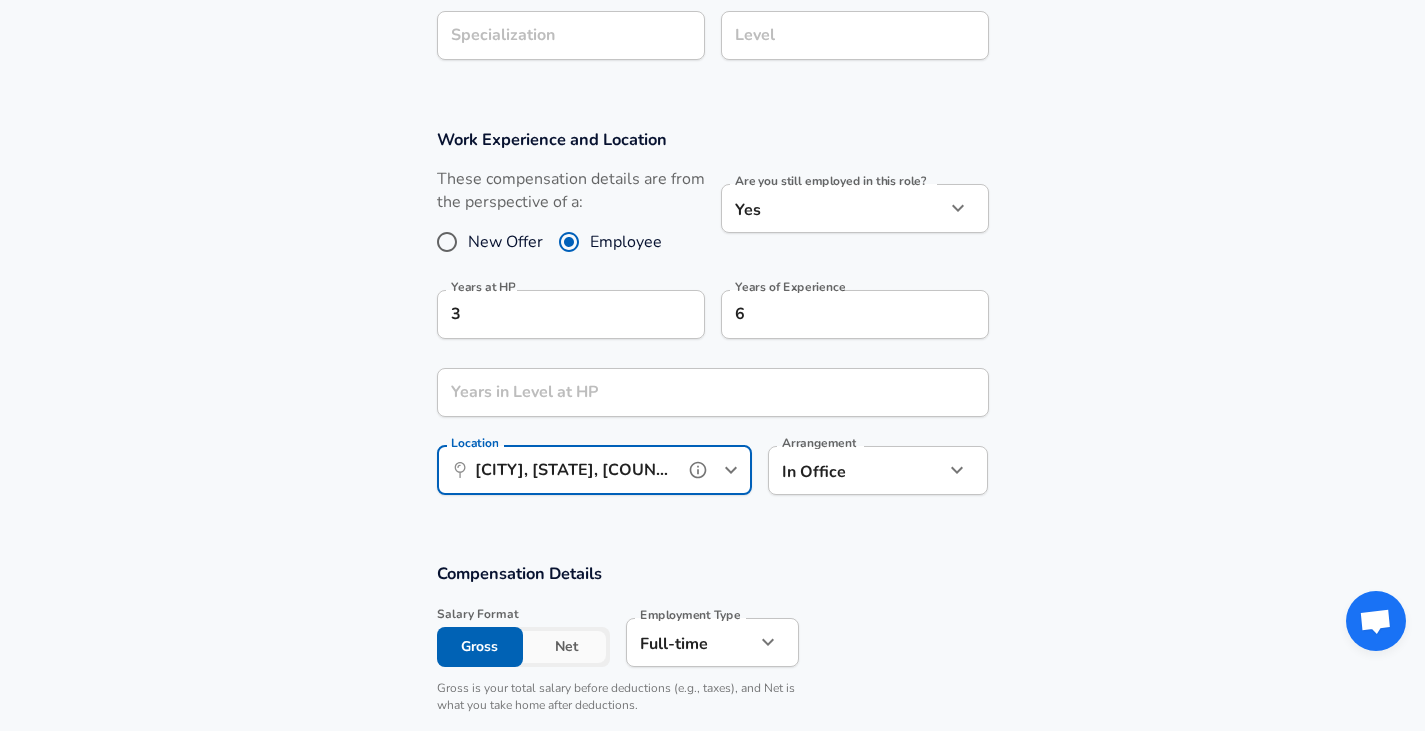 type on "[CITY], [STATE], [COUNTRY]" 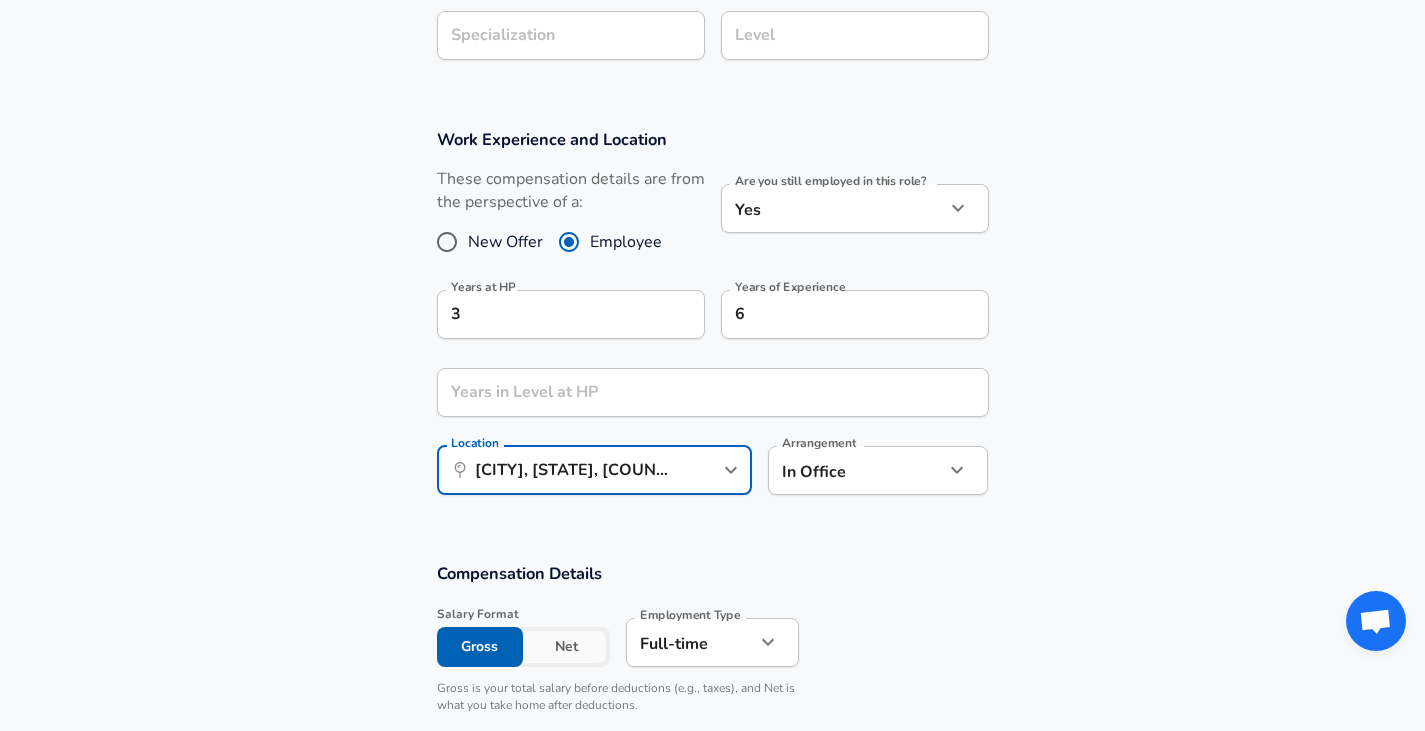 click on "Restart Add Your Salary Upload your offer letter   to verify your submission Enhance Privacy and Anonymity No Automatically hides specific fields until there are enough submissions to safely display the full details.   More Details Based on your submission and the data points that we have already collected, we will automatically hide and anonymize specific fields if there aren't enough data points to remain sufficiently anonymous. Company & Title Information   Enter the company you received your offer from Company HP Company   Select the title that closest resembles your official title. This should be similar to the title that was present on your offer letter. Title Program Manager Title Job Family Program Manager Job Family Specialization Specialization Level Level Work Experience and Location These compensation details are from the perspective of a: New Offer Employee Are you still employed in this role? Yes yes Are you still employed in this role? Years at HP 3 Years at HP Years of Experience 6 Location" at bounding box center [712, -335] 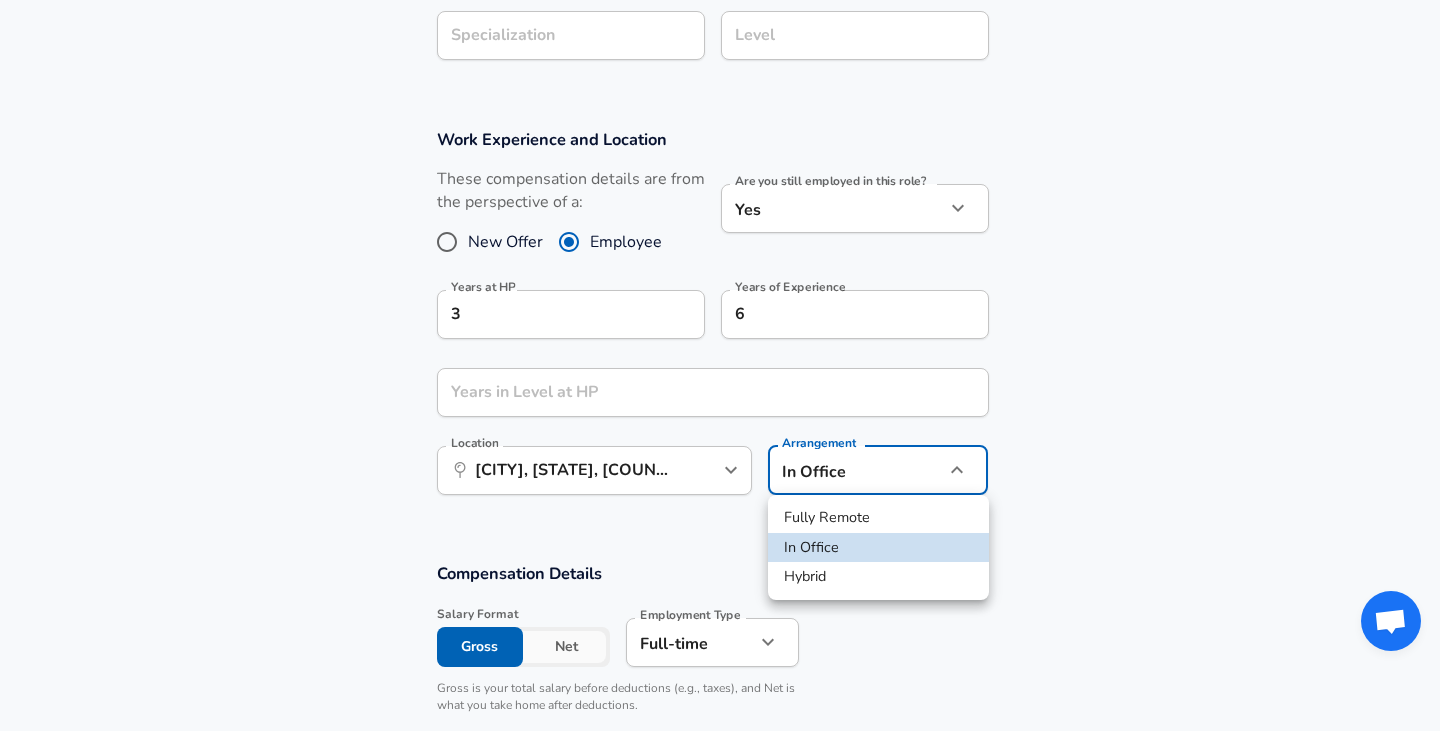 click on "Hybrid" at bounding box center [878, 577] 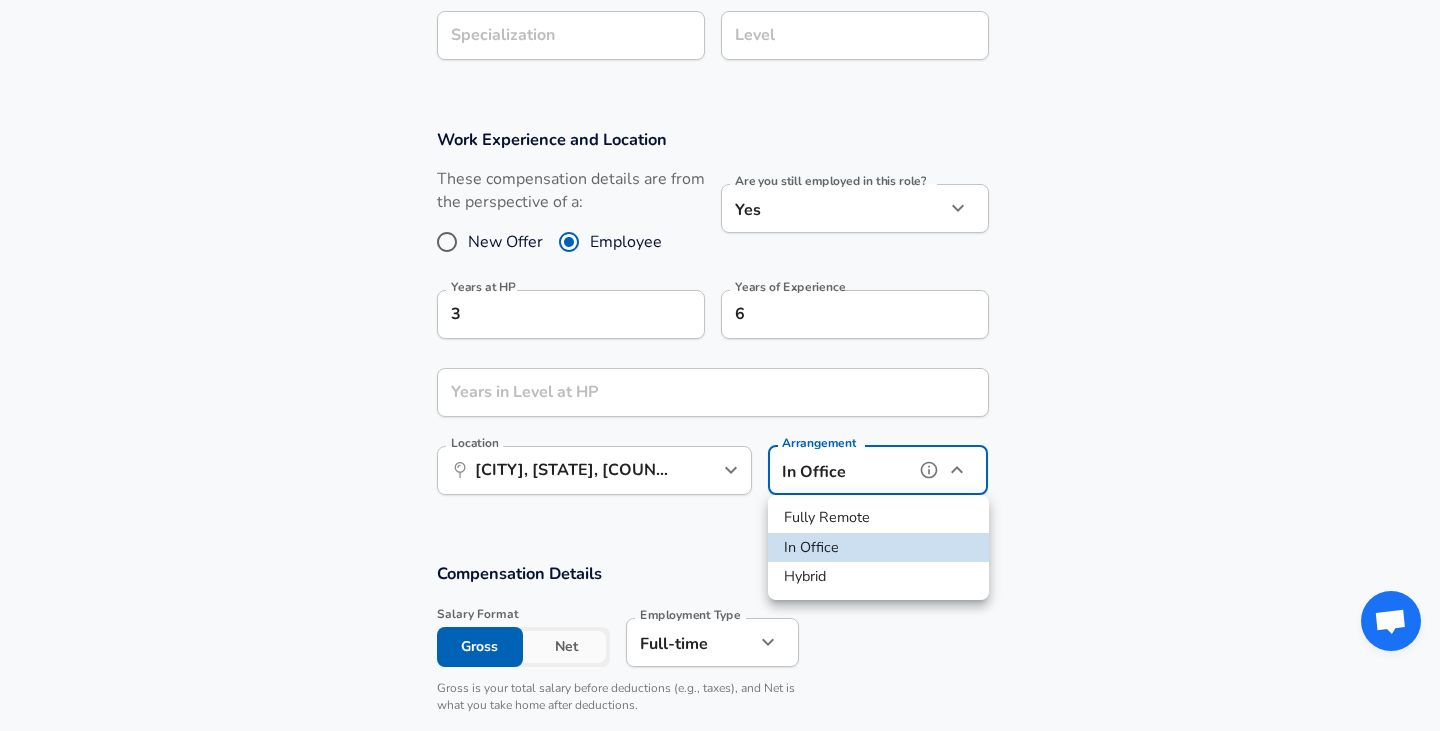 type on "hybrid" 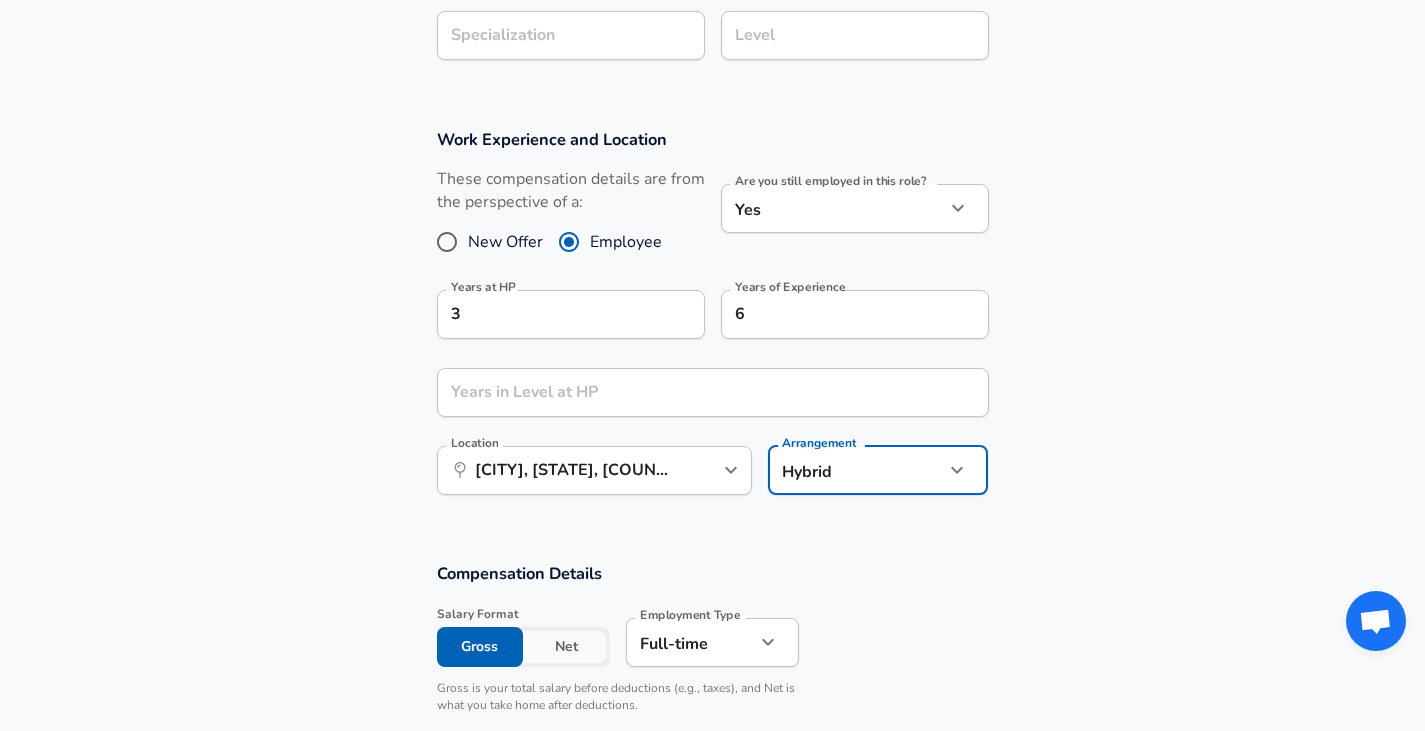 click on "Compensation Details" at bounding box center (713, 573) 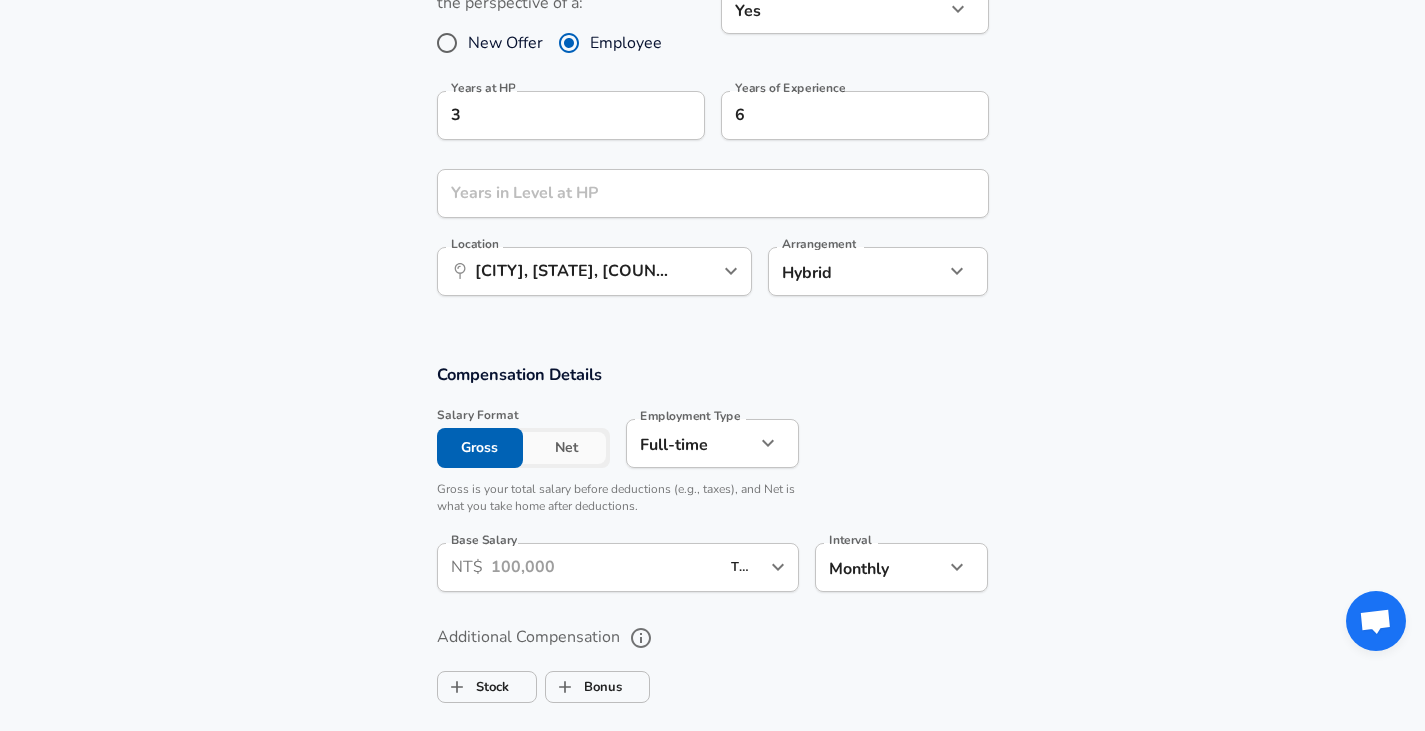 scroll, scrollTop: 900, scrollLeft: 0, axis: vertical 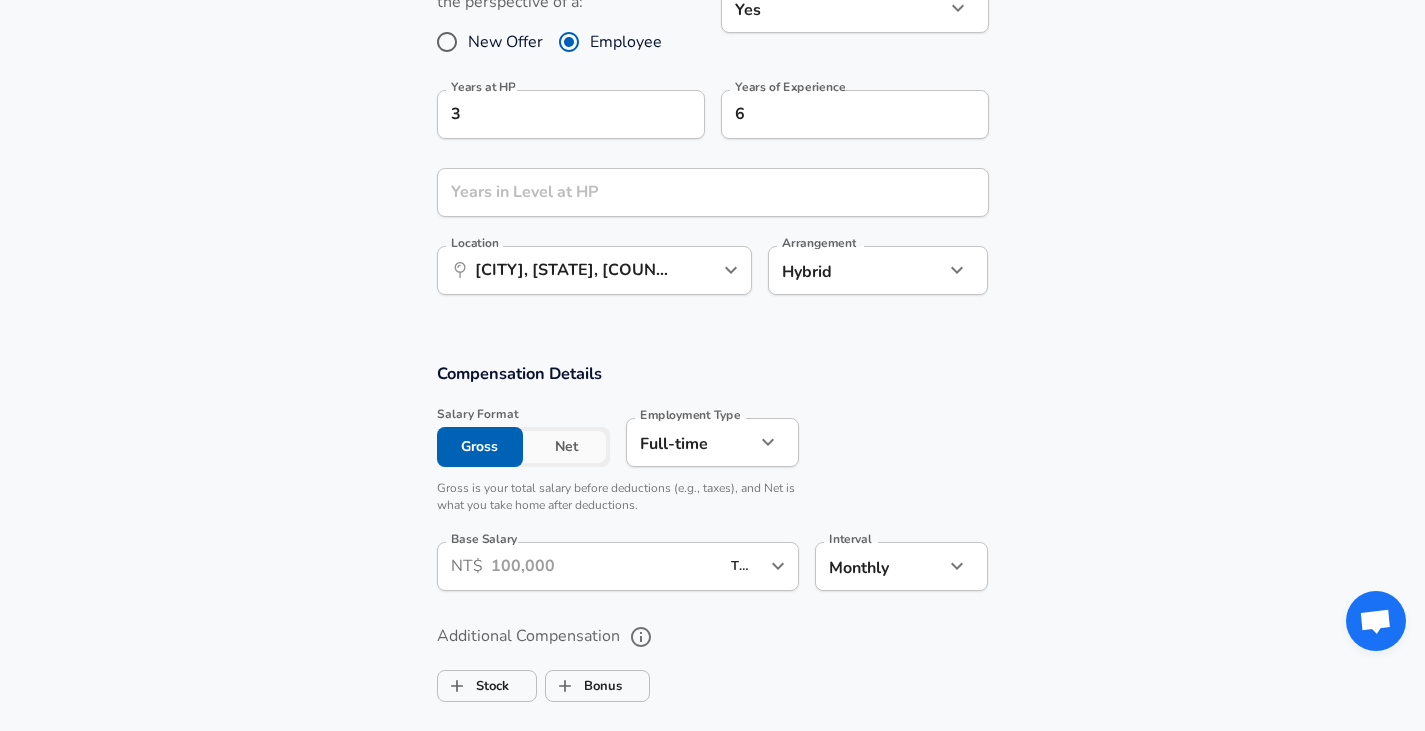click on "Base Salary" at bounding box center (605, 566) 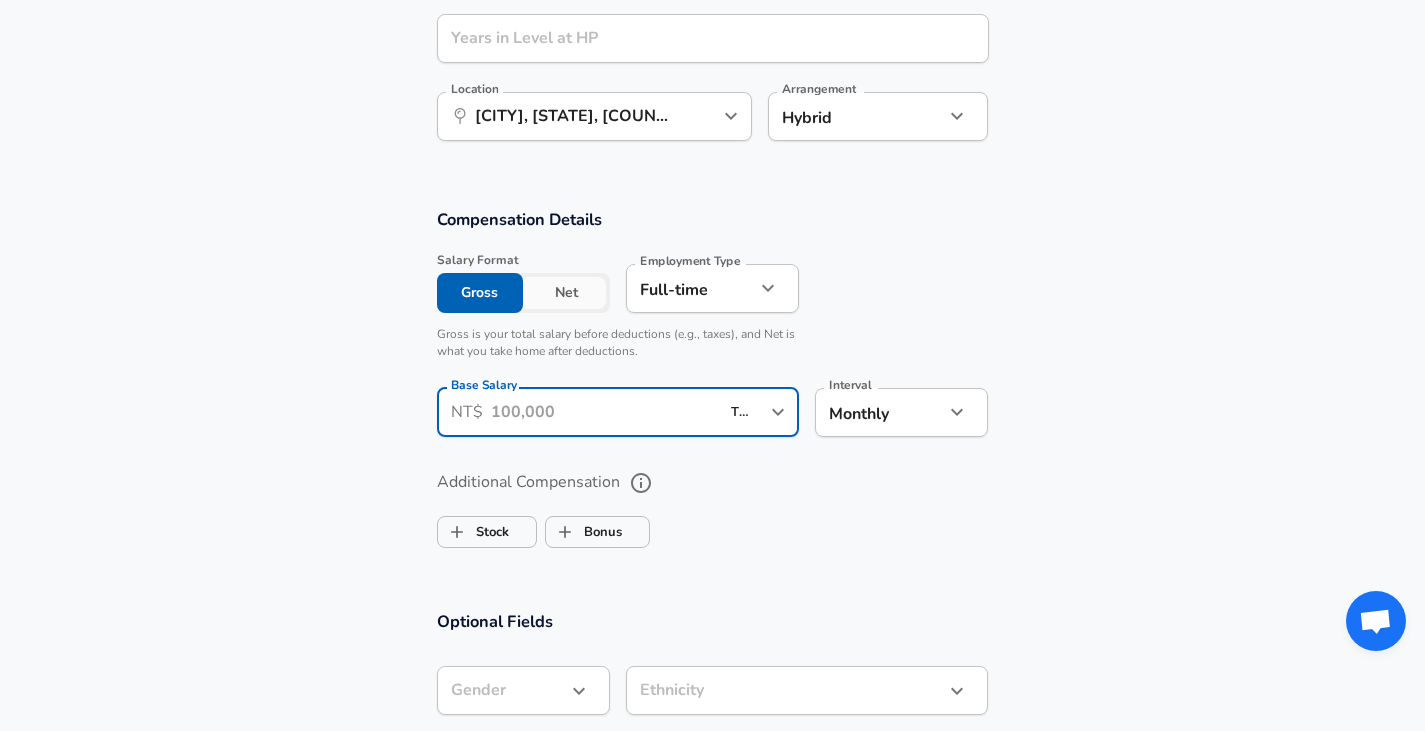 scroll, scrollTop: 1100, scrollLeft: 0, axis: vertical 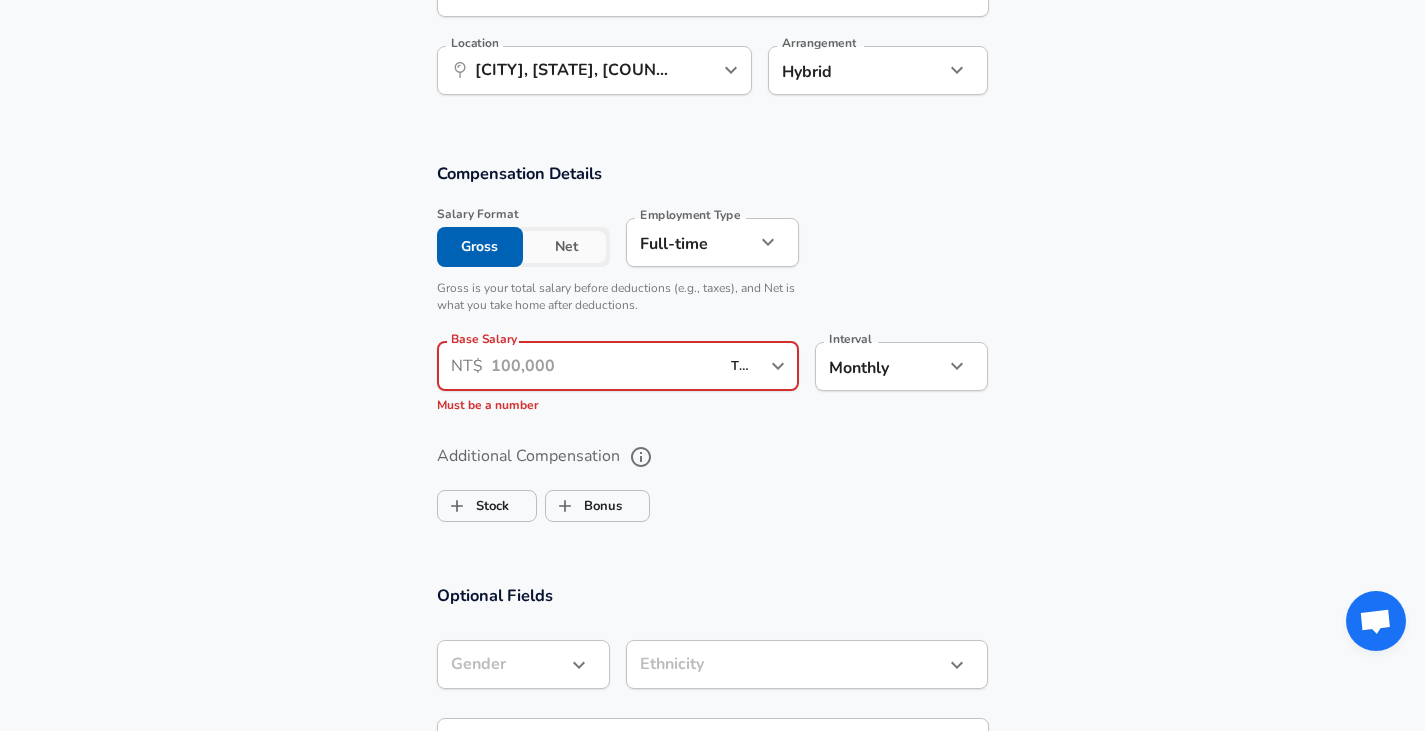 click on "Base Salary" at bounding box center (605, 366) 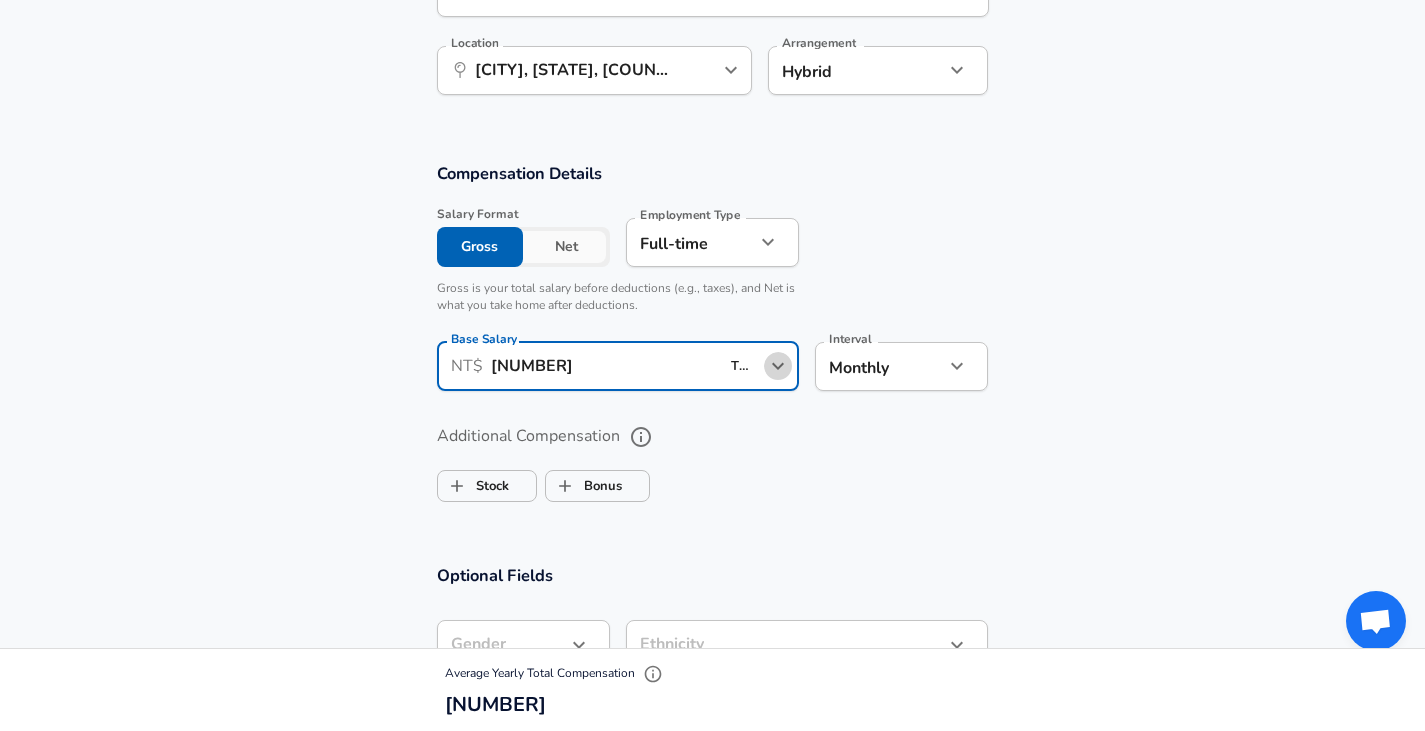 click at bounding box center (778, 366) 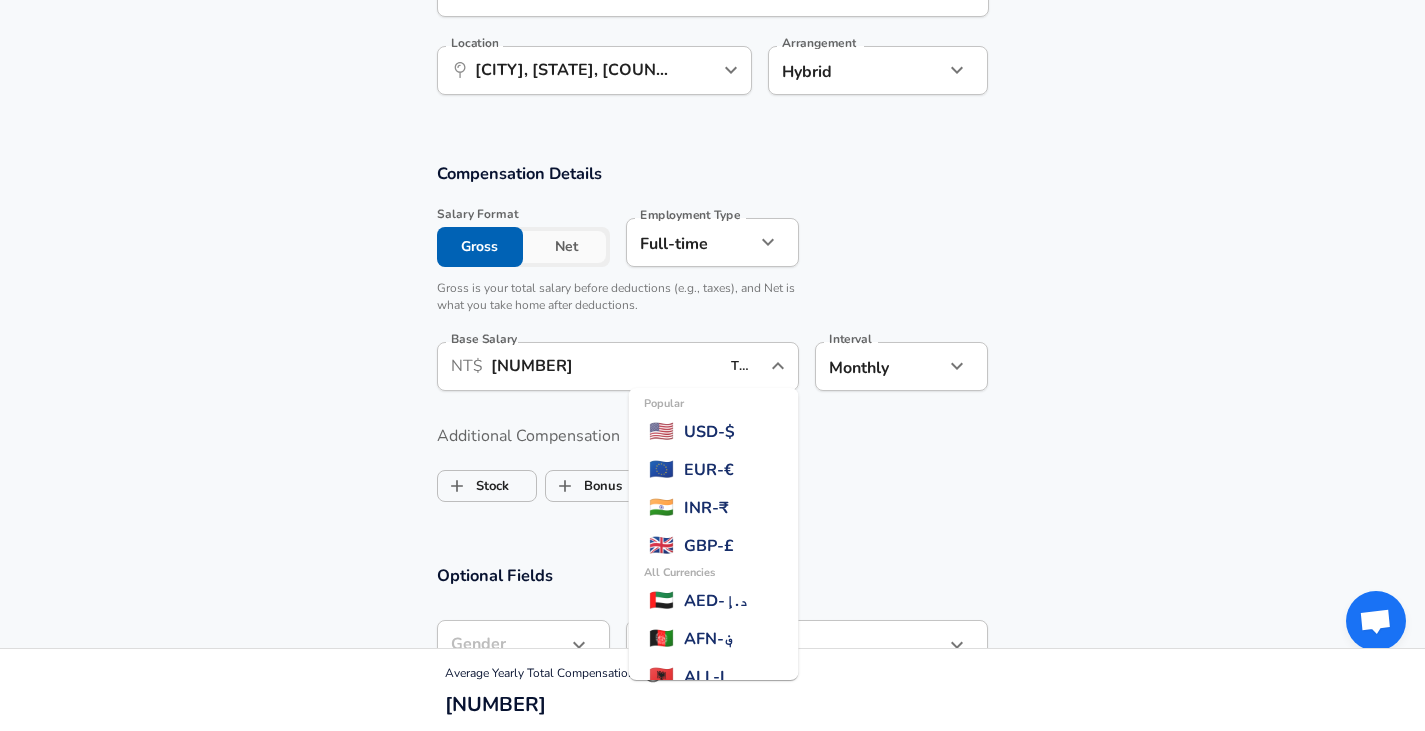 scroll, scrollTop: 0, scrollLeft: 2, axis: horizontal 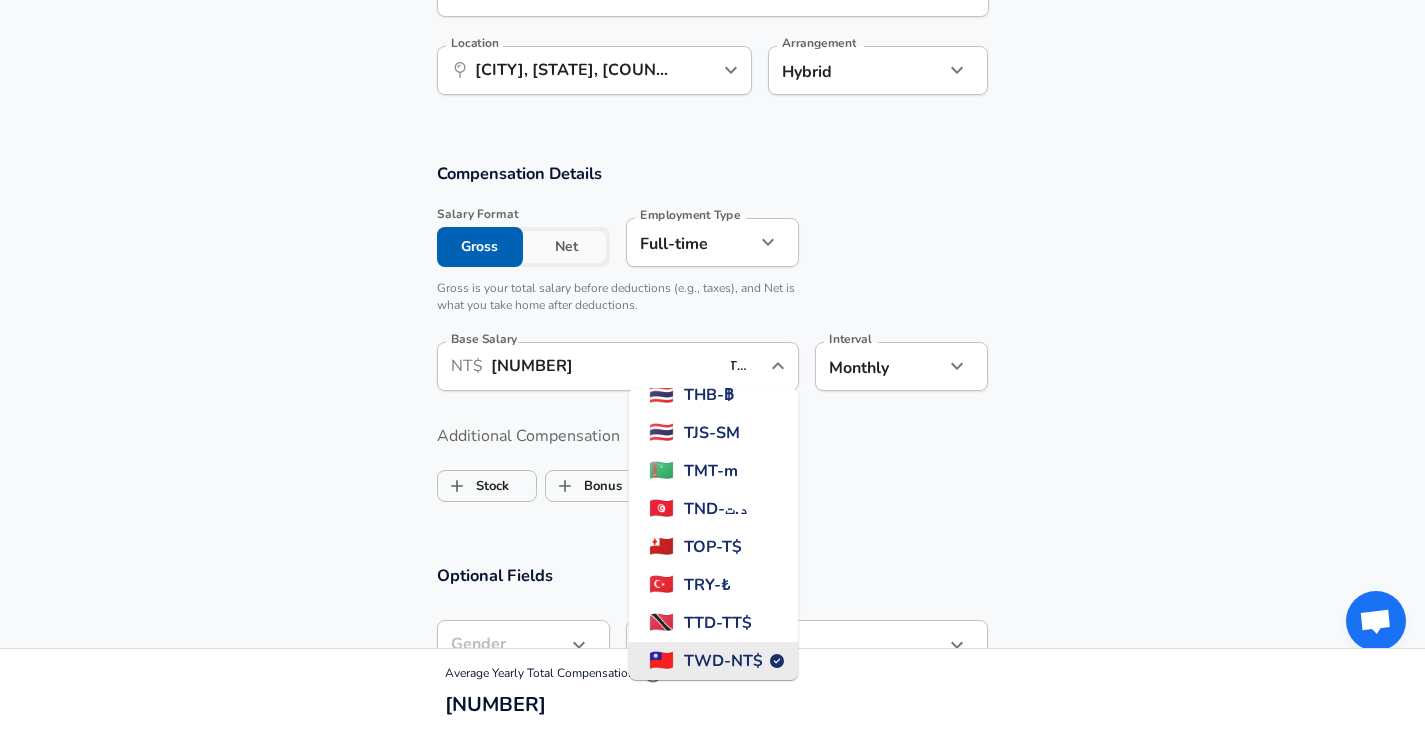 click at bounding box center [778, 366] 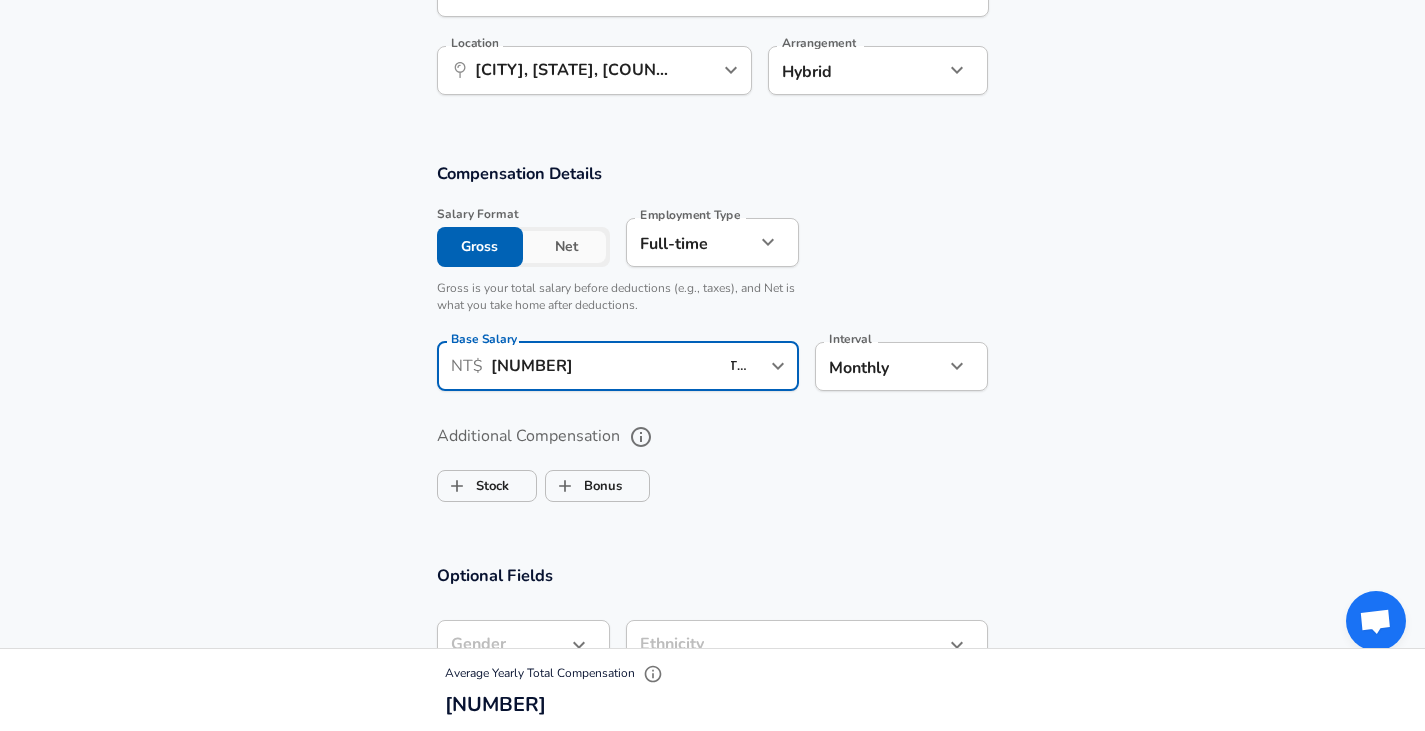 scroll, scrollTop: 0, scrollLeft: 0, axis: both 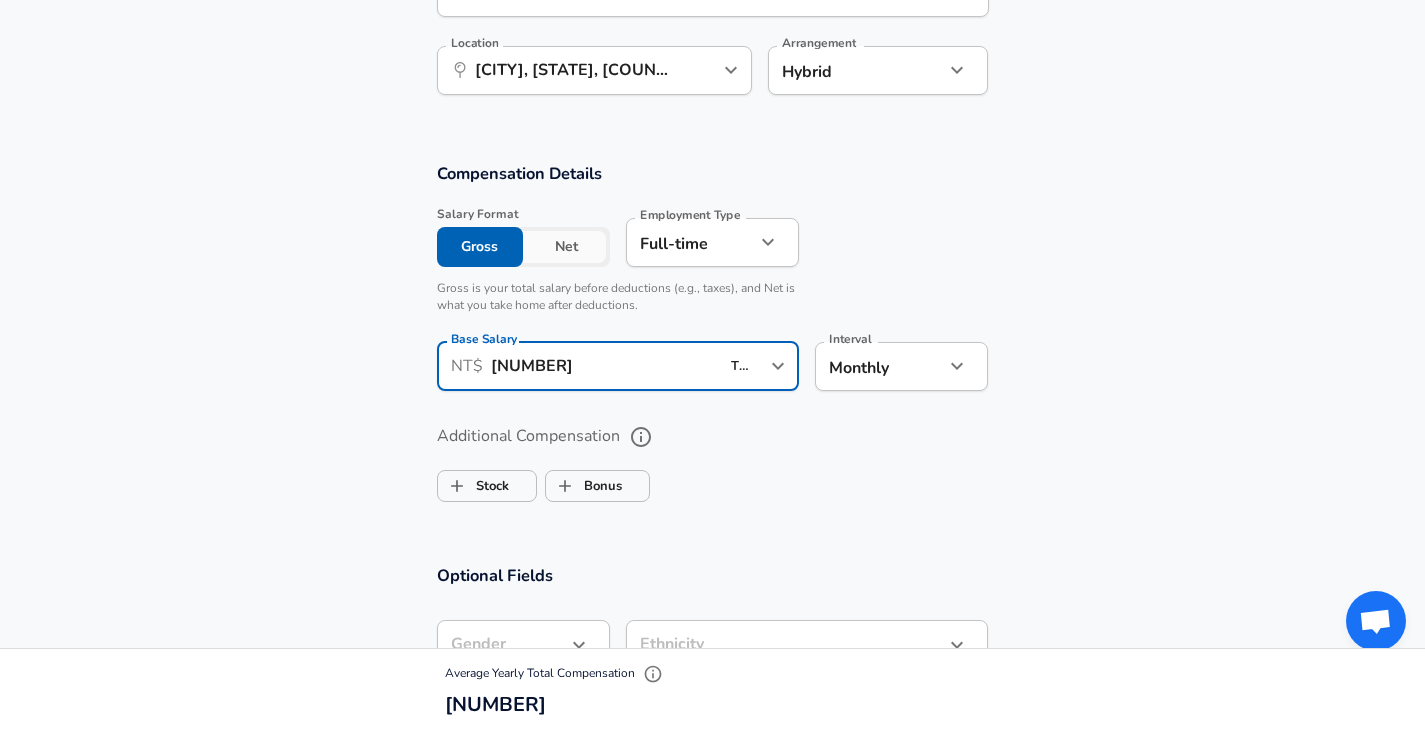 drag, startPoint x: 586, startPoint y: 362, endPoint x: 342, endPoint y: 367, distance: 244.05122 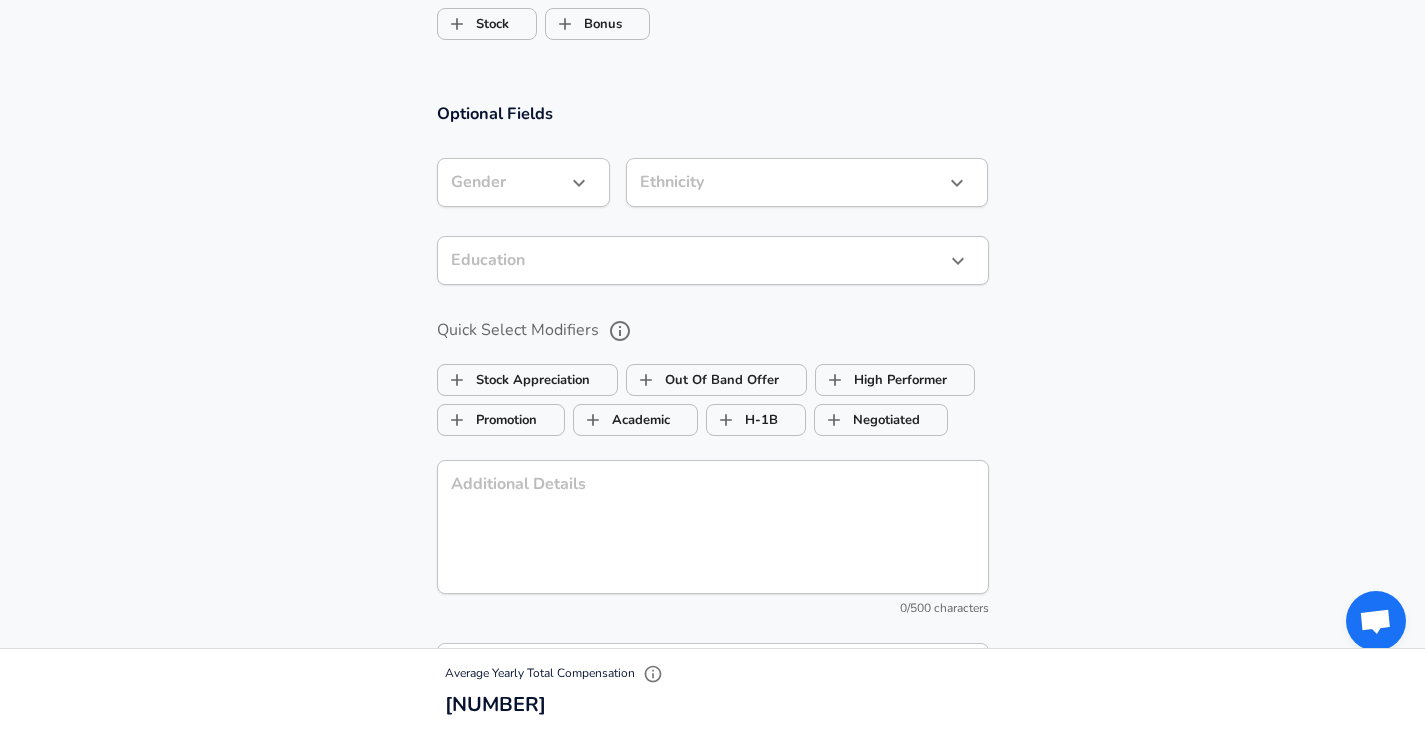scroll, scrollTop: 1800, scrollLeft: 0, axis: vertical 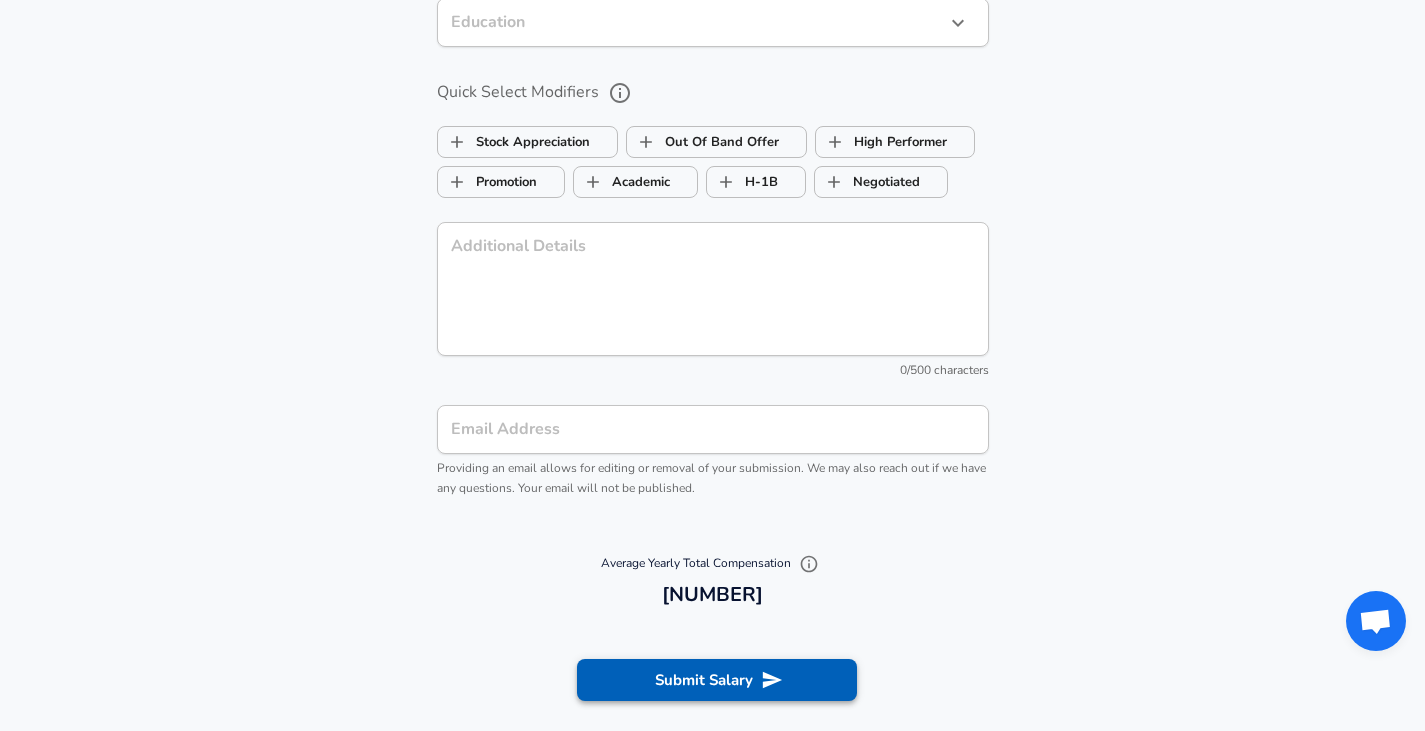 type on "119,785" 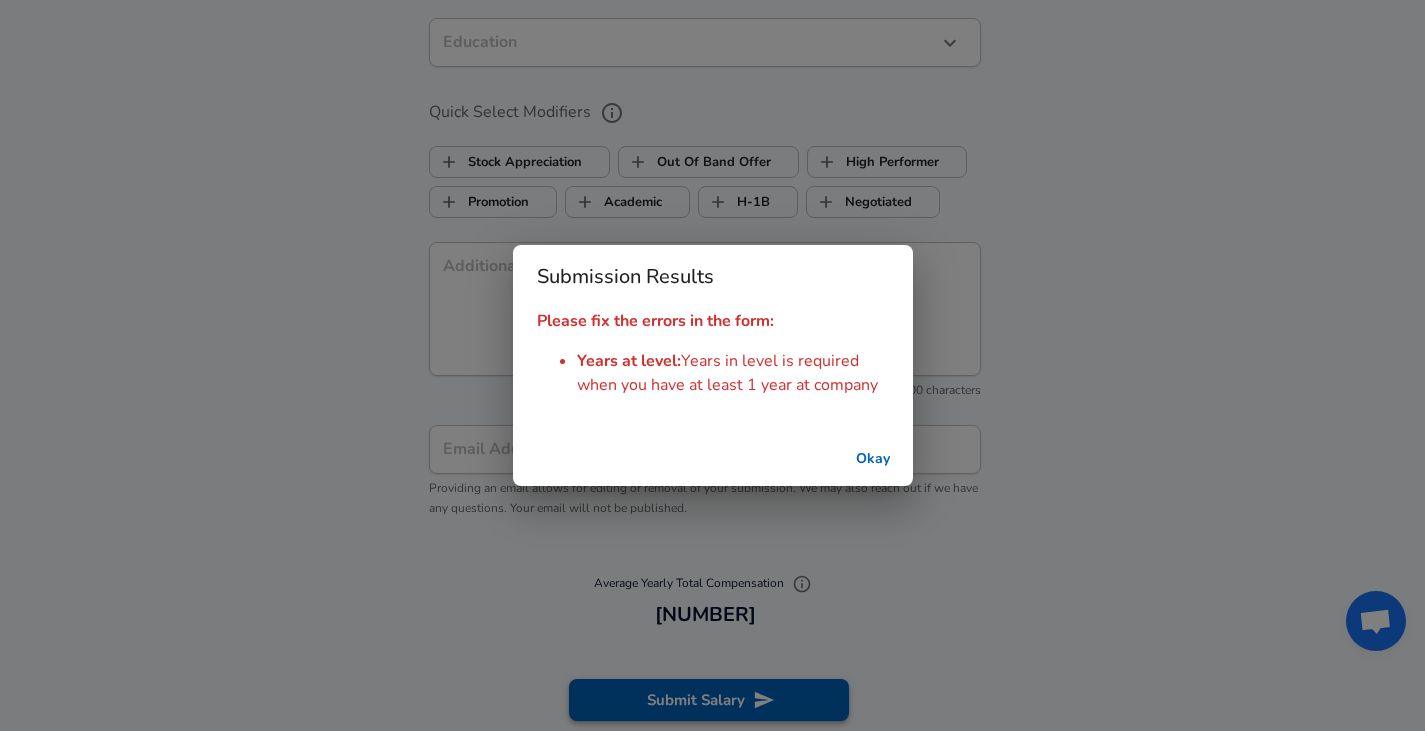 scroll, scrollTop: 0, scrollLeft: 0, axis: both 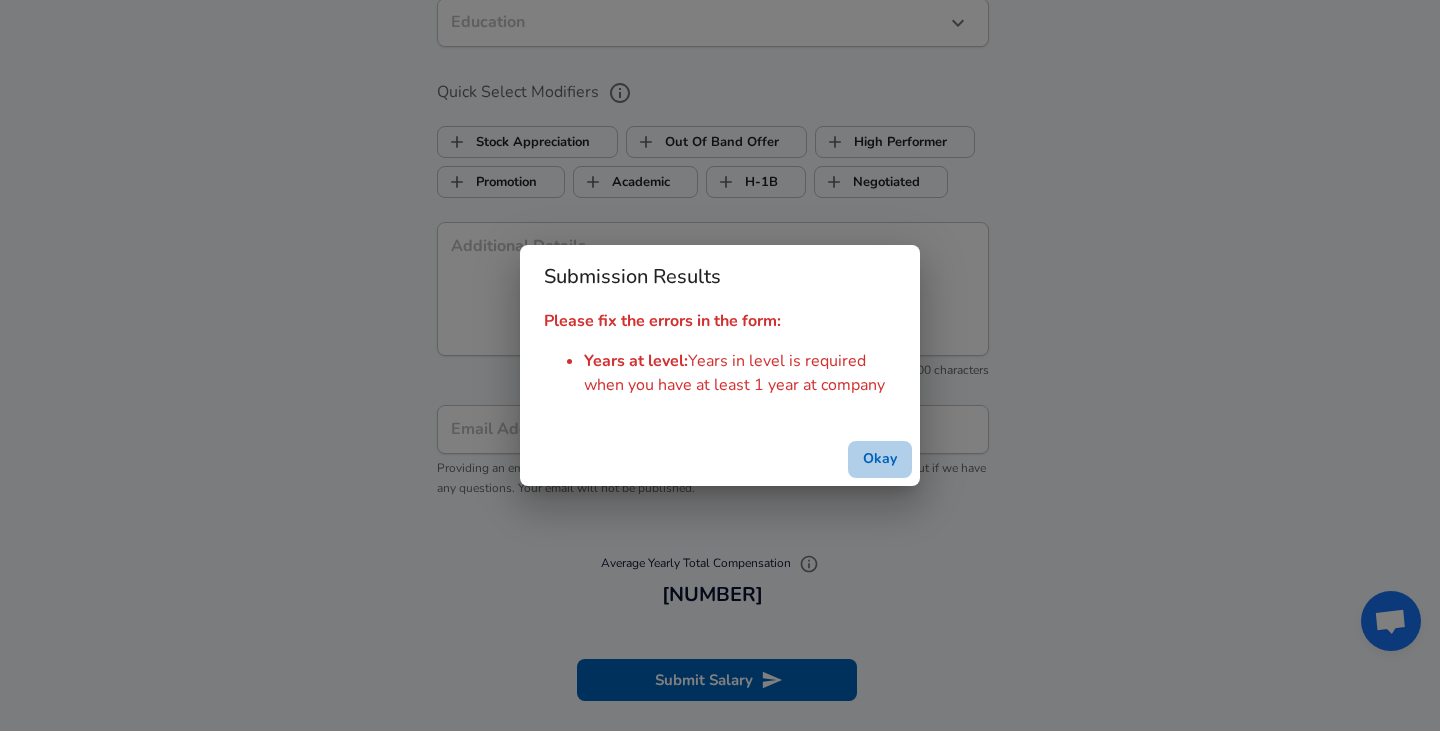 click on "Okay" at bounding box center (880, 459) 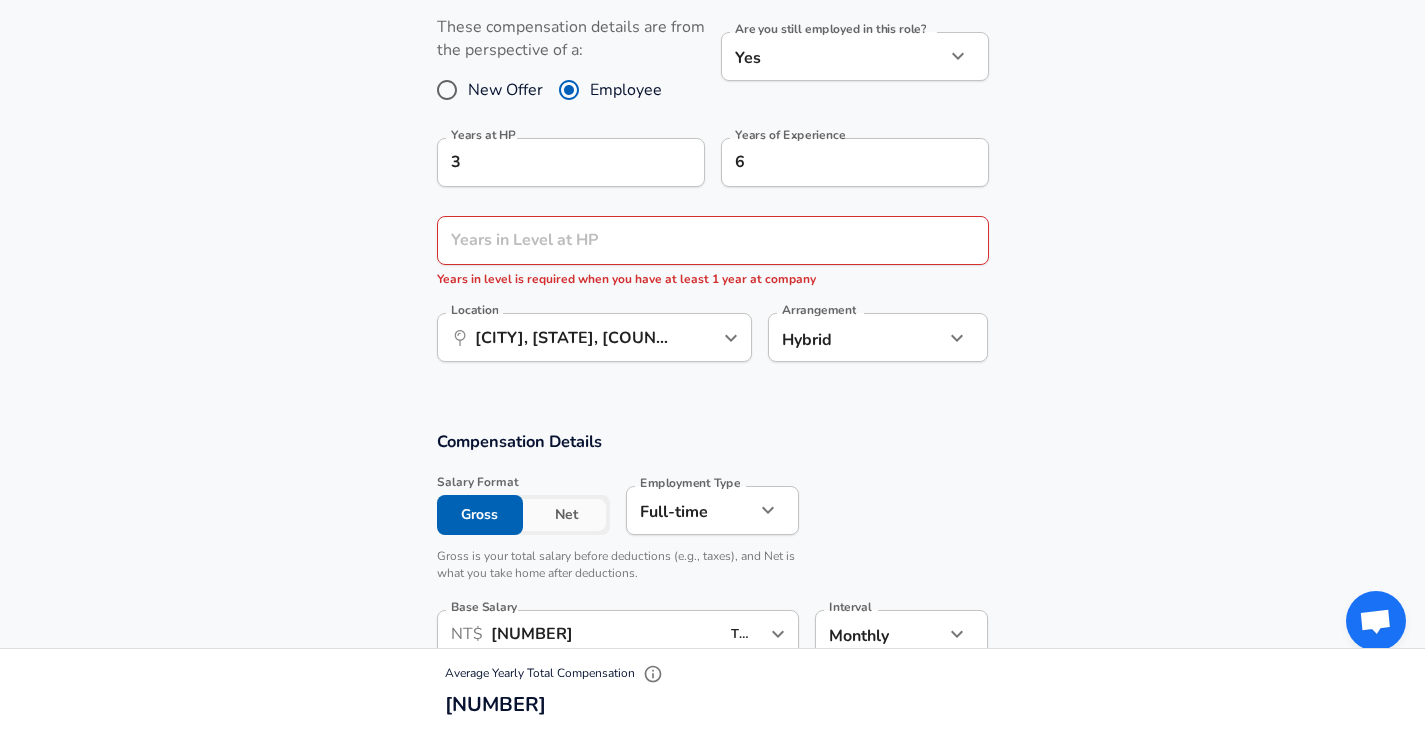 scroll, scrollTop: 820, scrollLeft: 0, axis: vertical 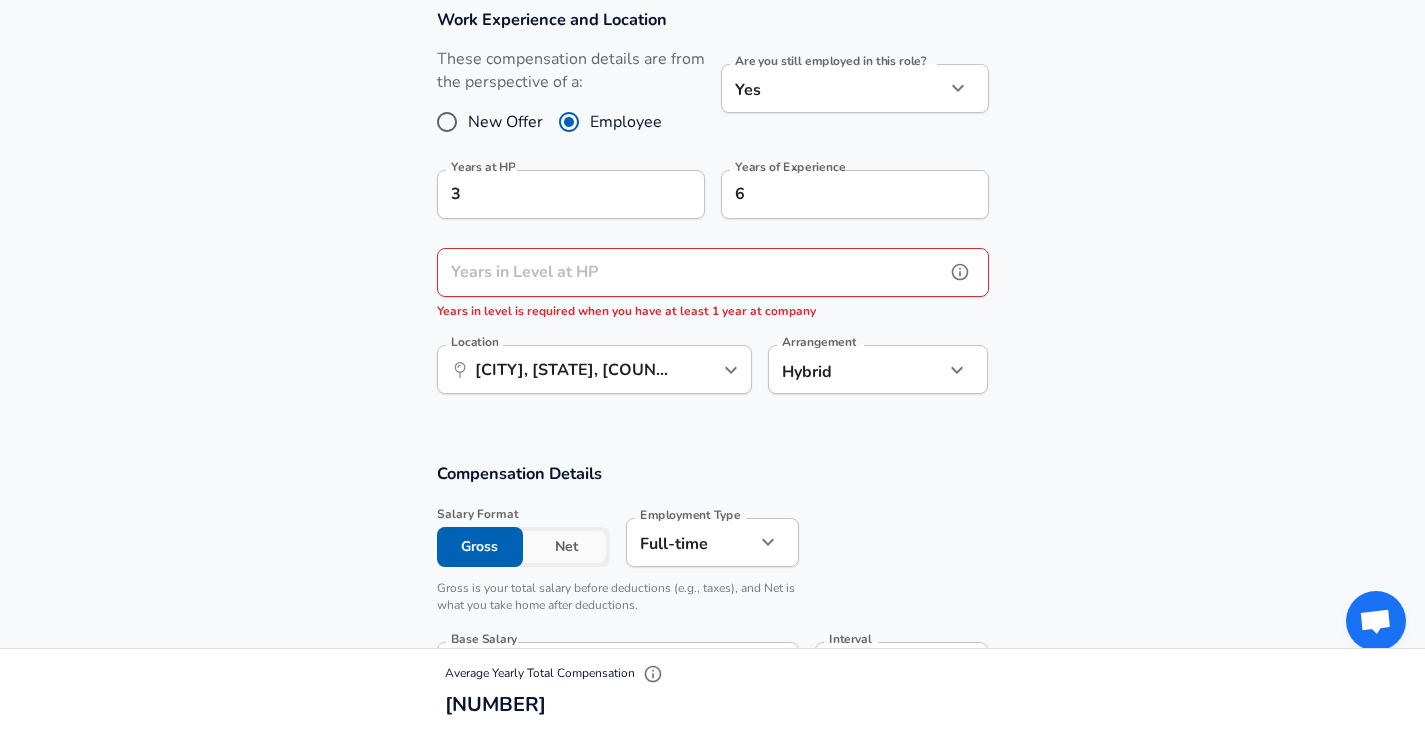 click on "Years in Level at HP" at bounding box center (691, 272) 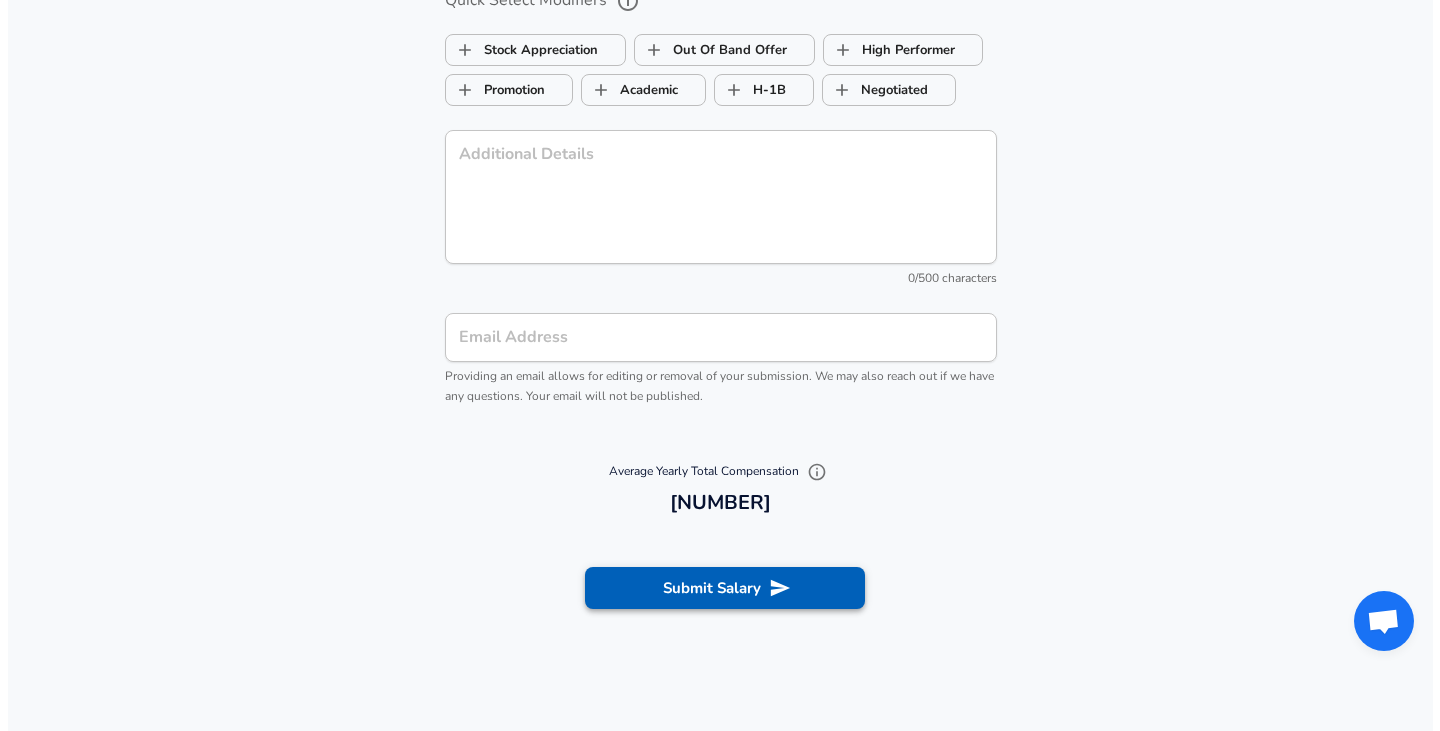 scroll, scrollTop: 1920, scrollLeft: 0, axis: vertical 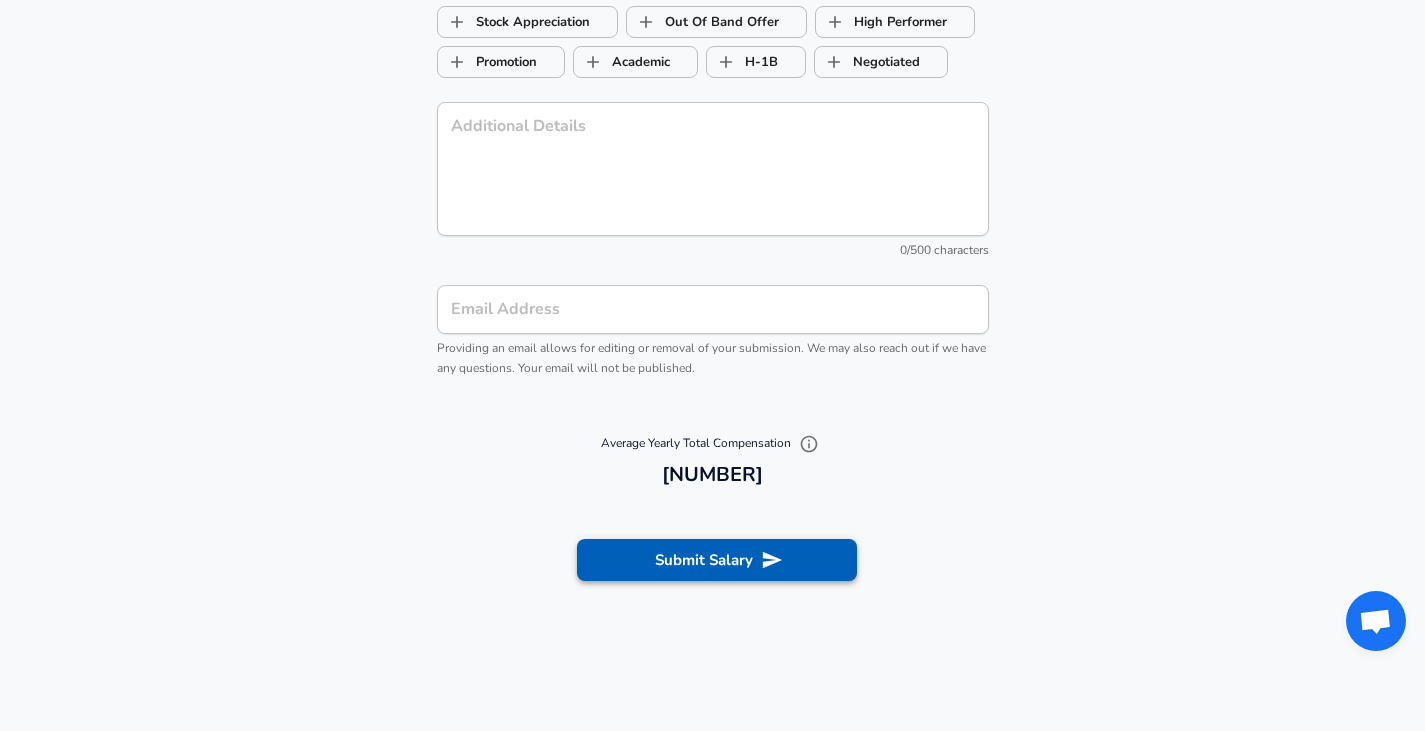 type on "3" 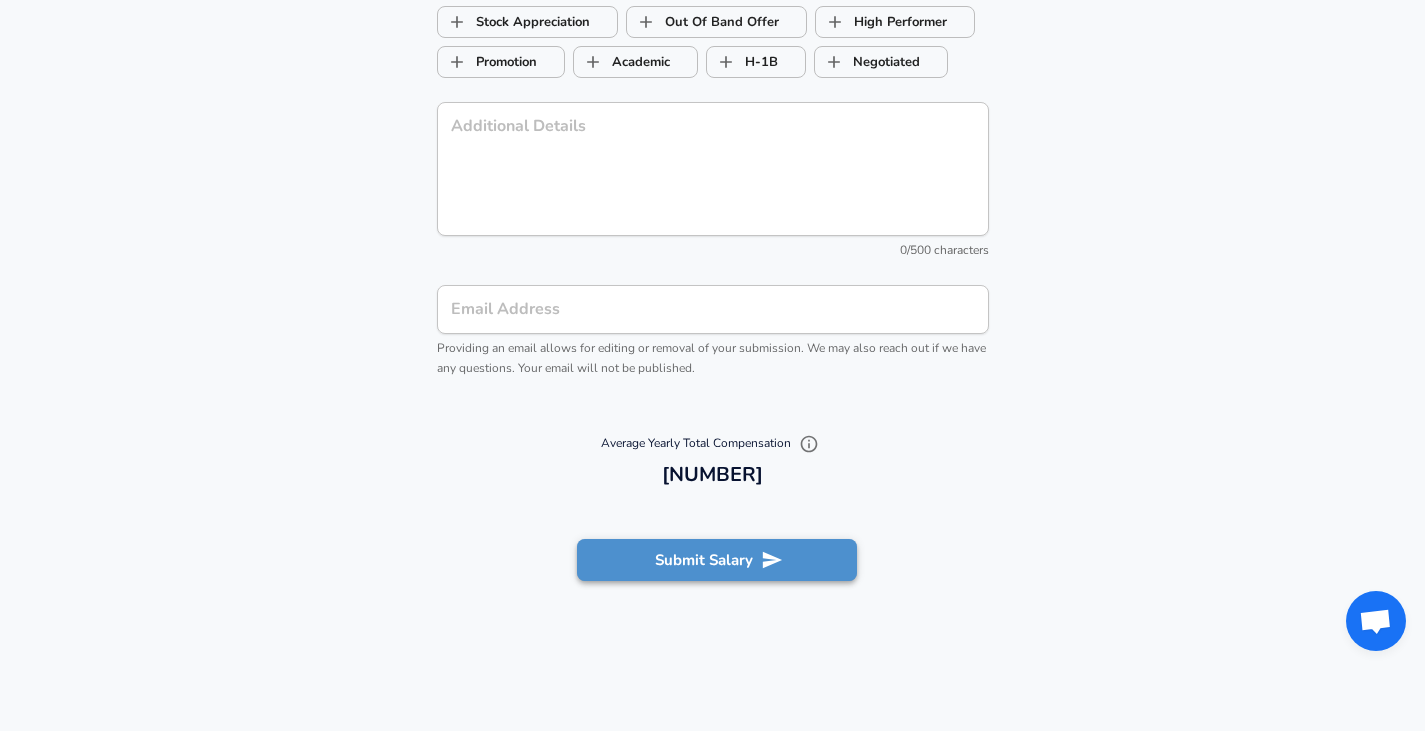 click on "Submit Salary" at bounding box center [717, 560] 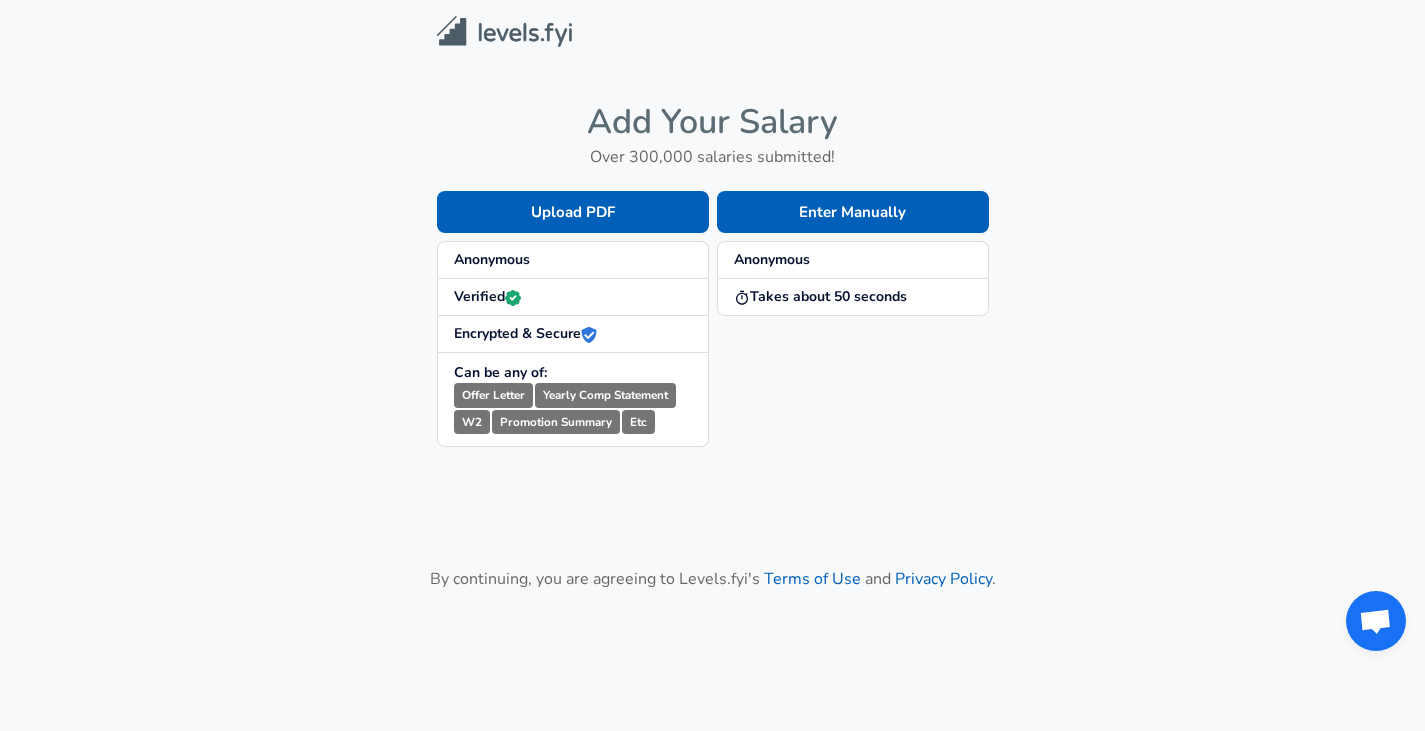 scroll, scrollTop: 128, scrollLeft: 0, axis: vertical 